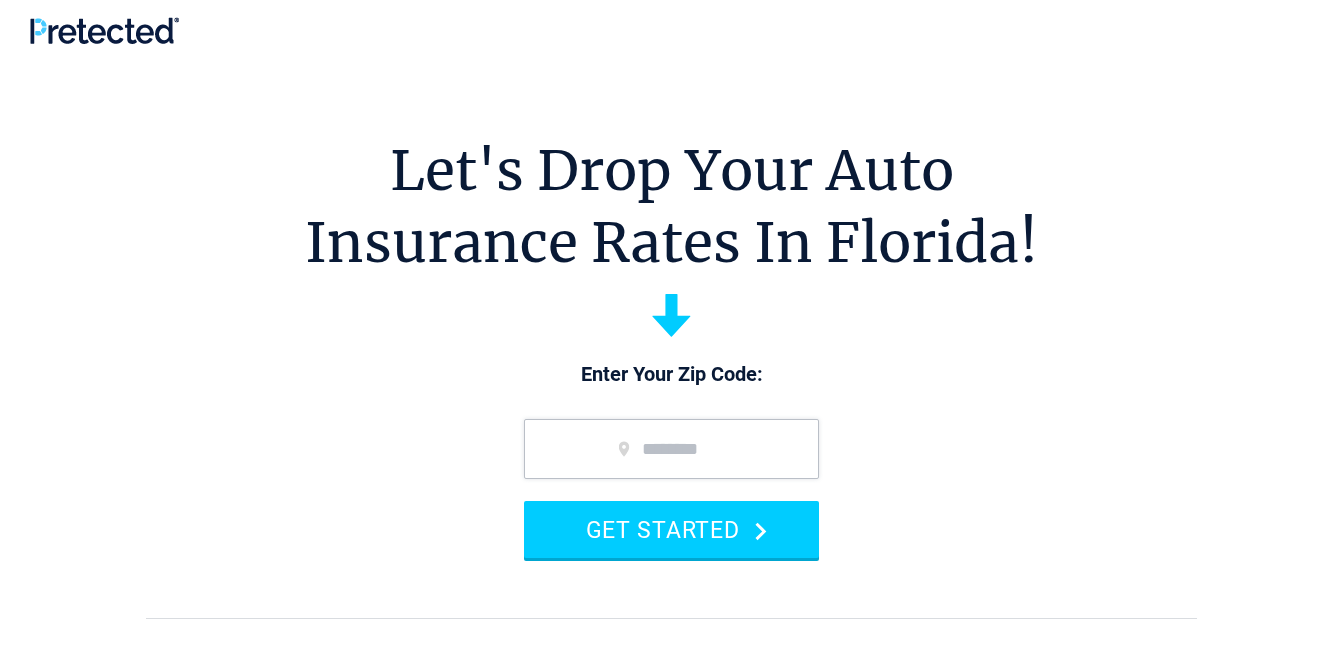 scroll, scrollTop: 0, scrollLeft: 0, axis: both 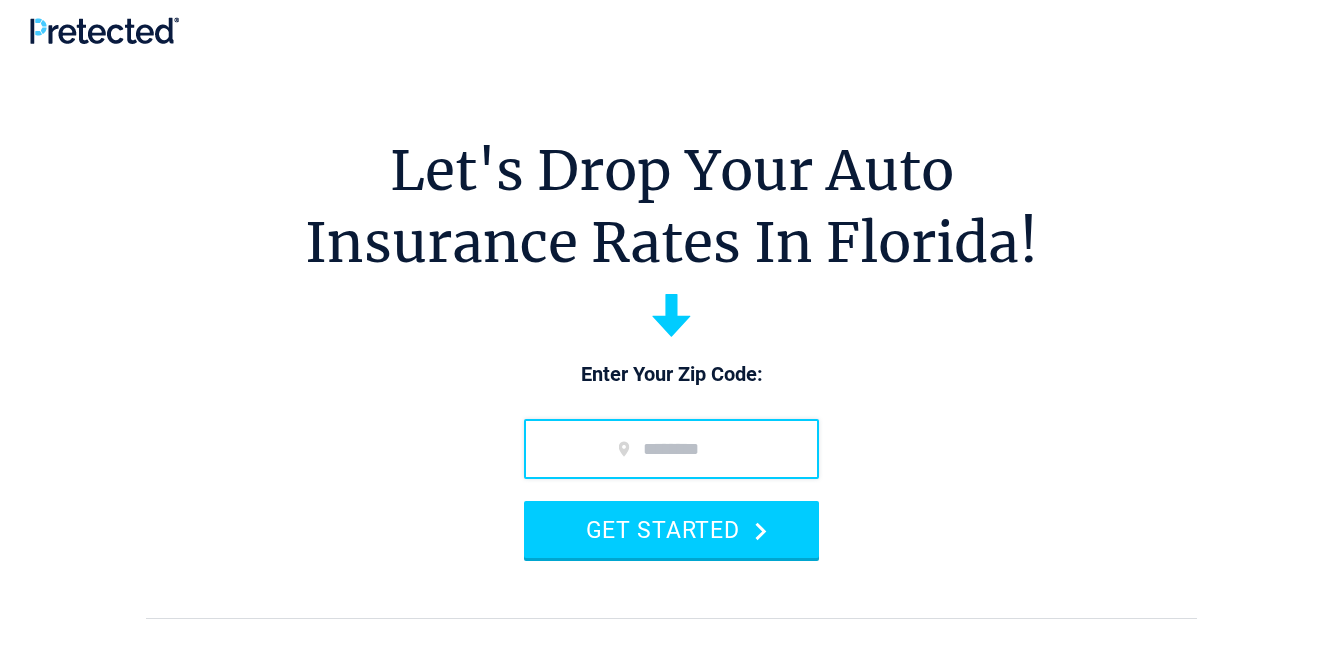 type on "*****" 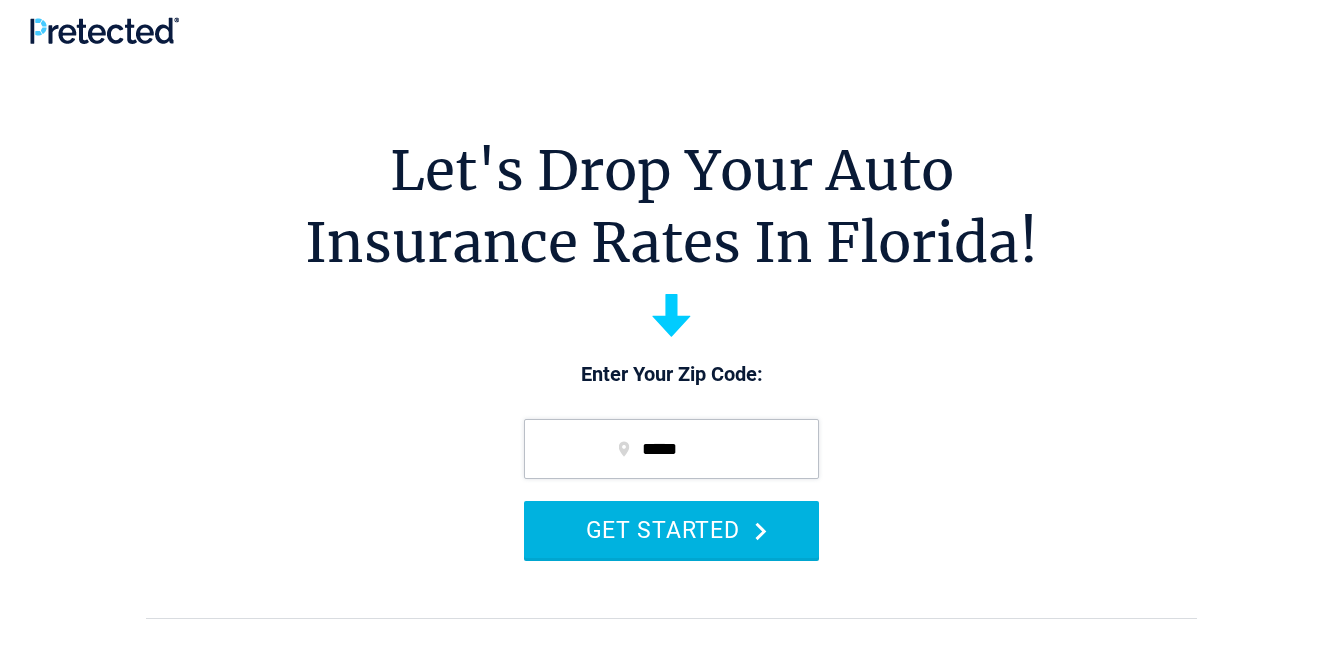 click on "GET STARTED" at bounding box center [671, 529] 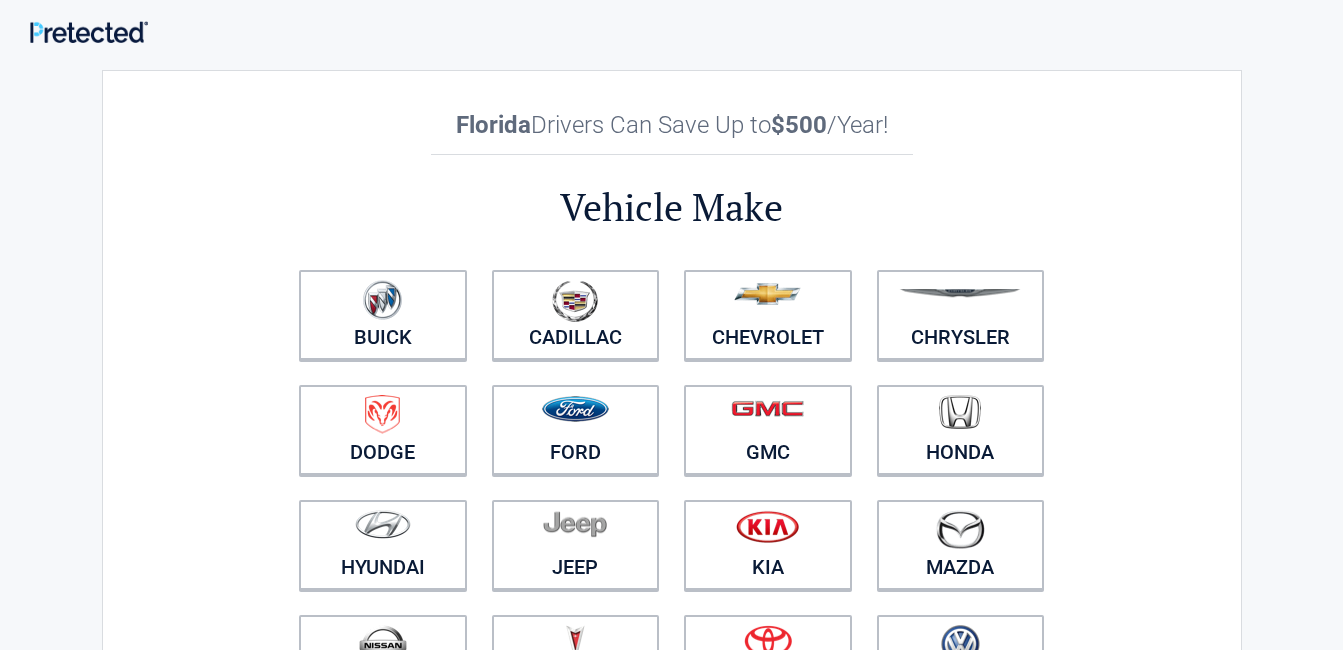 scroll, scrollTop: 0, scrollLeft: 0, axis: both 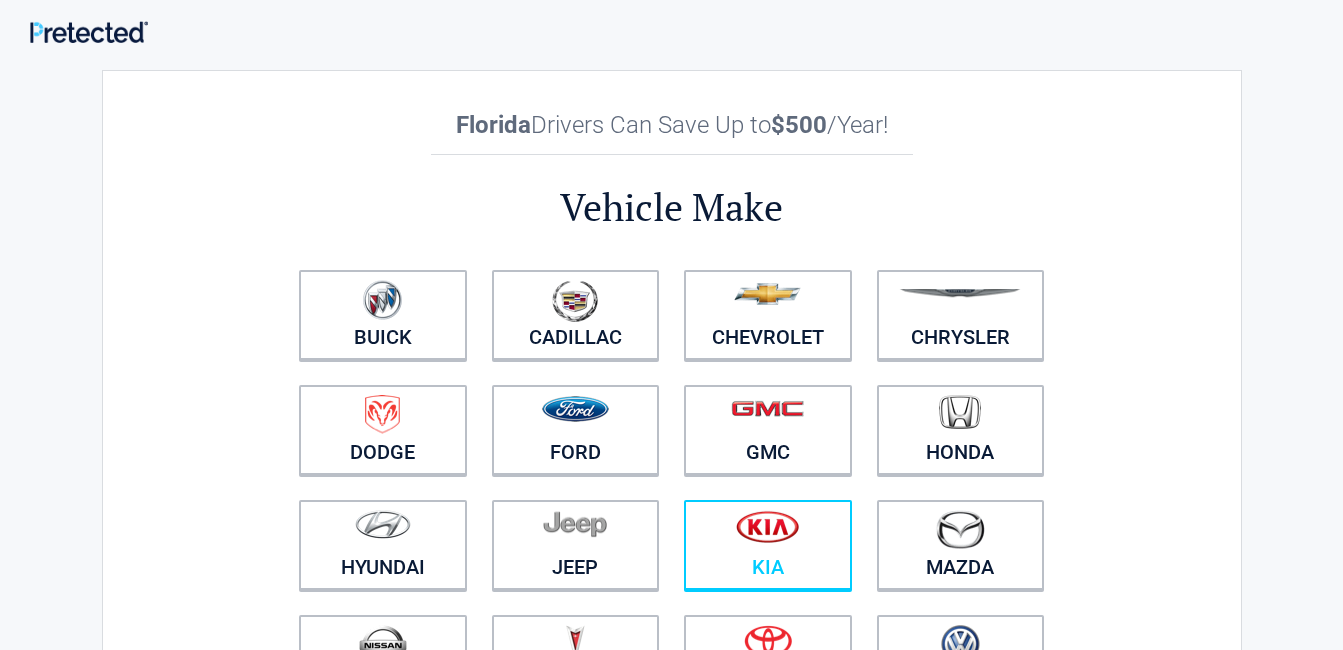 click at bounding box center (767, 526) 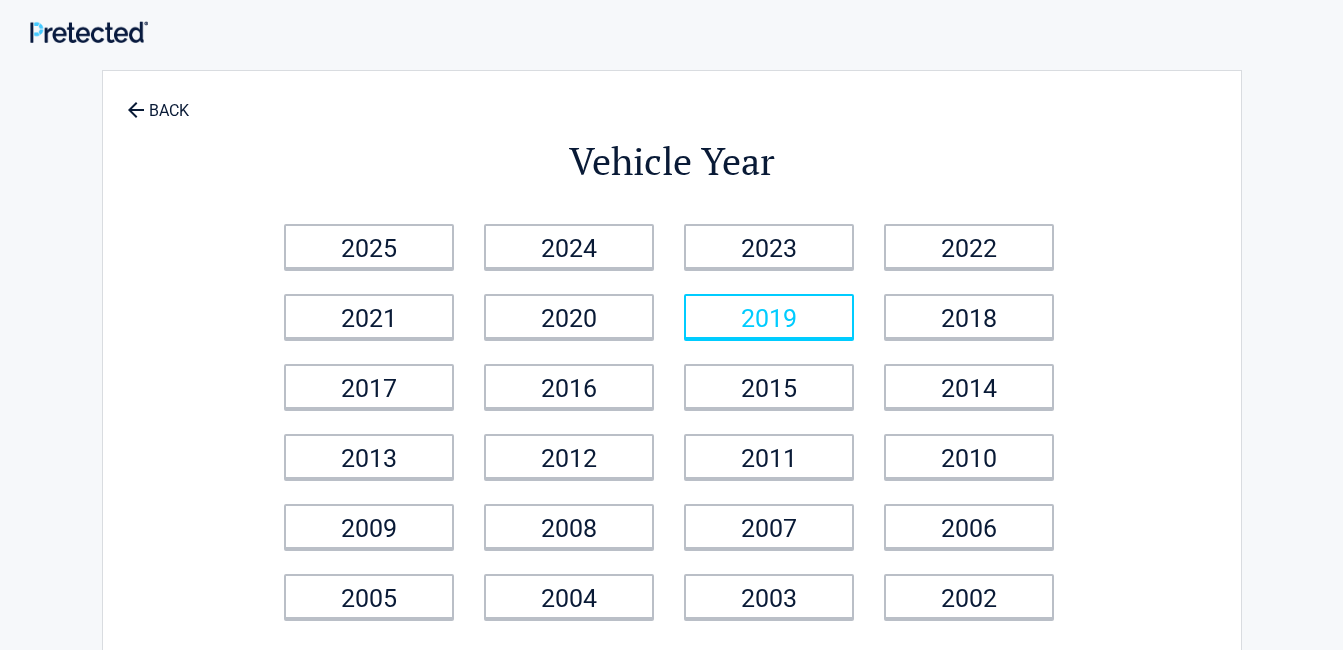 click on "2019" at bounding box center (769, 316) 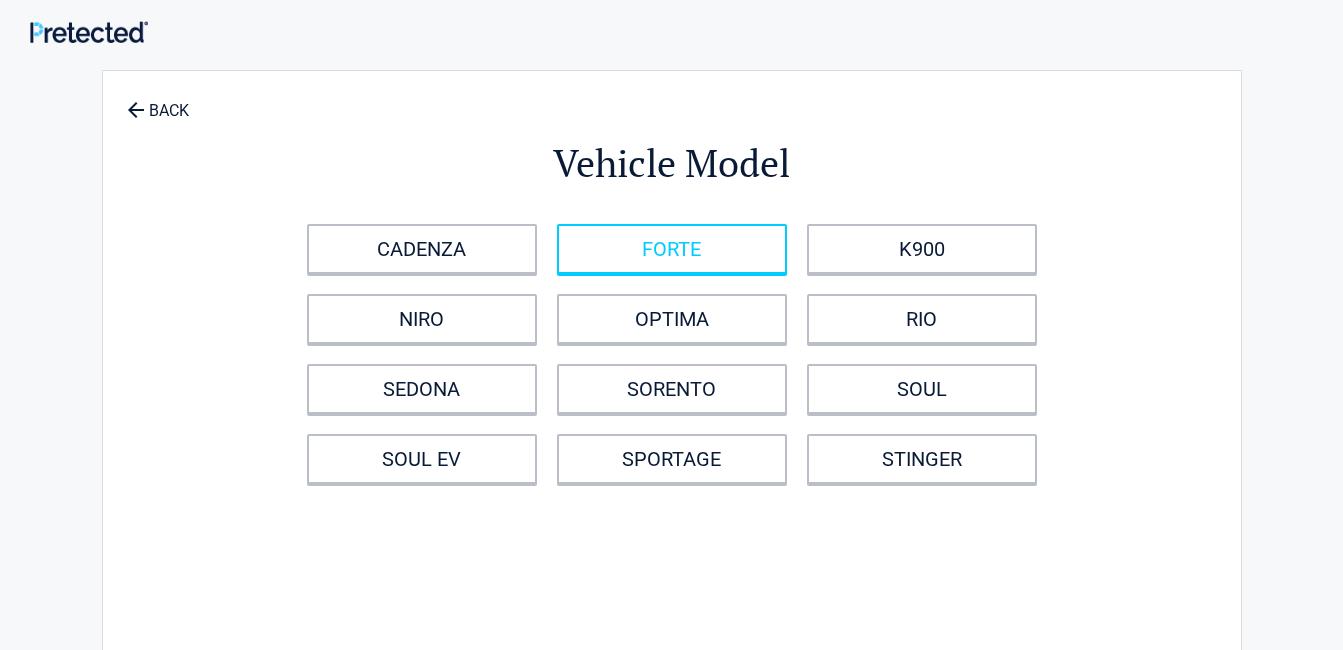 click on "FORTE" at bounding box center (672, 249) 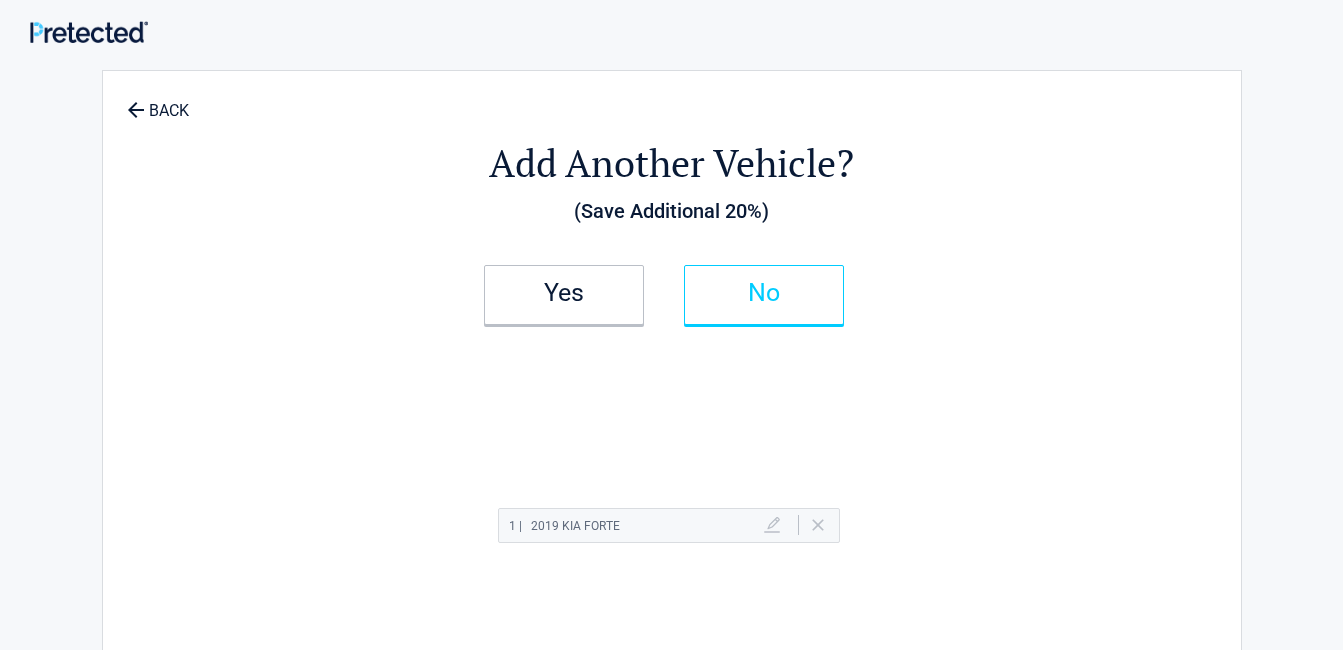 click on "No" at bounding box center [764, 293] 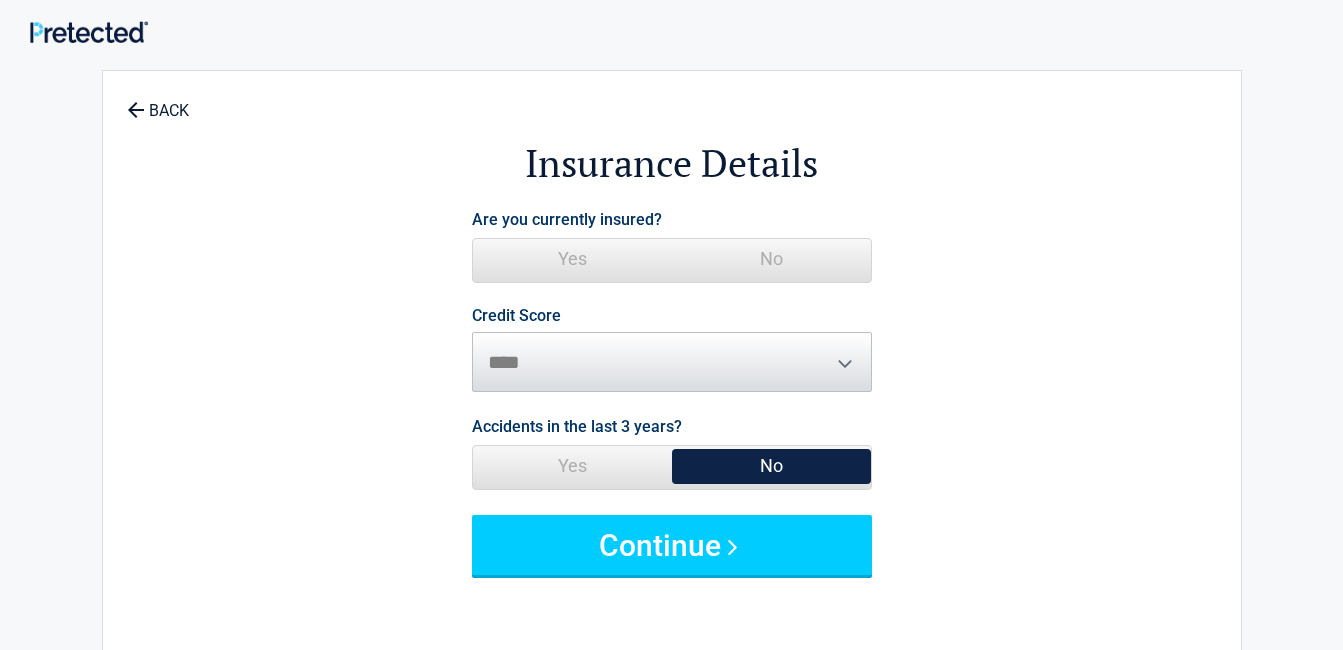 click on "Yes" at bounding box center [572, 259] 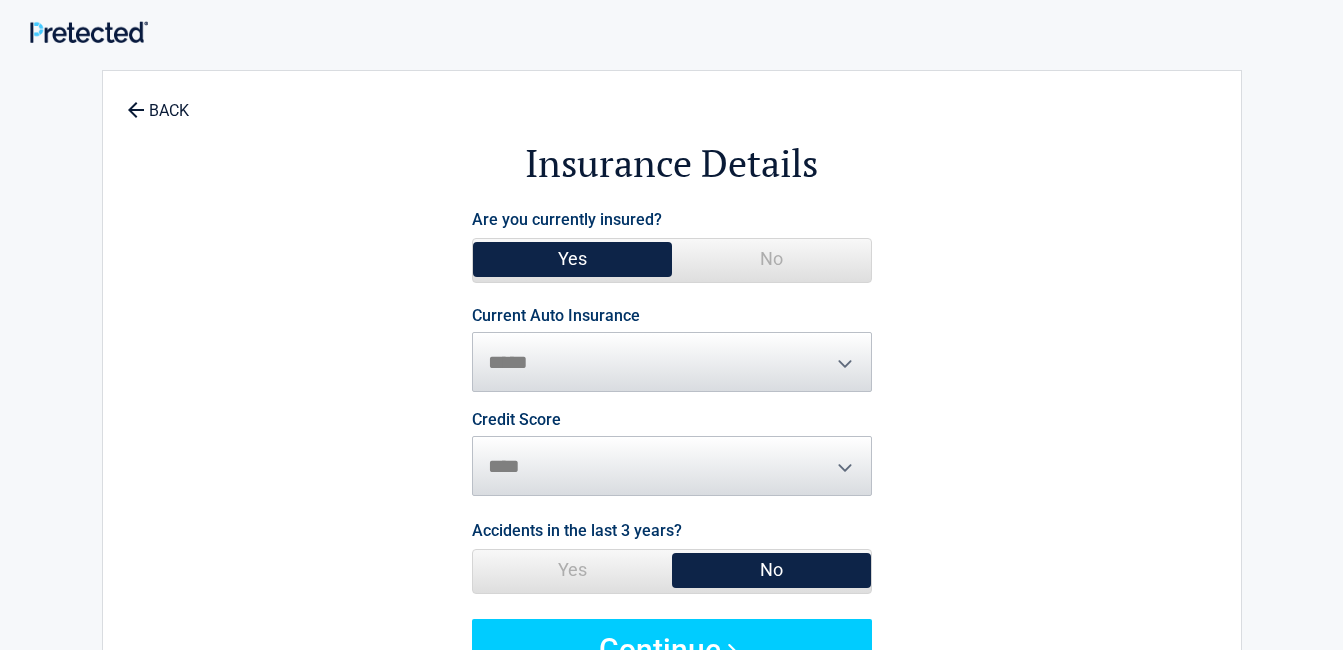 click on "**********" at bounding box center (672, 350) 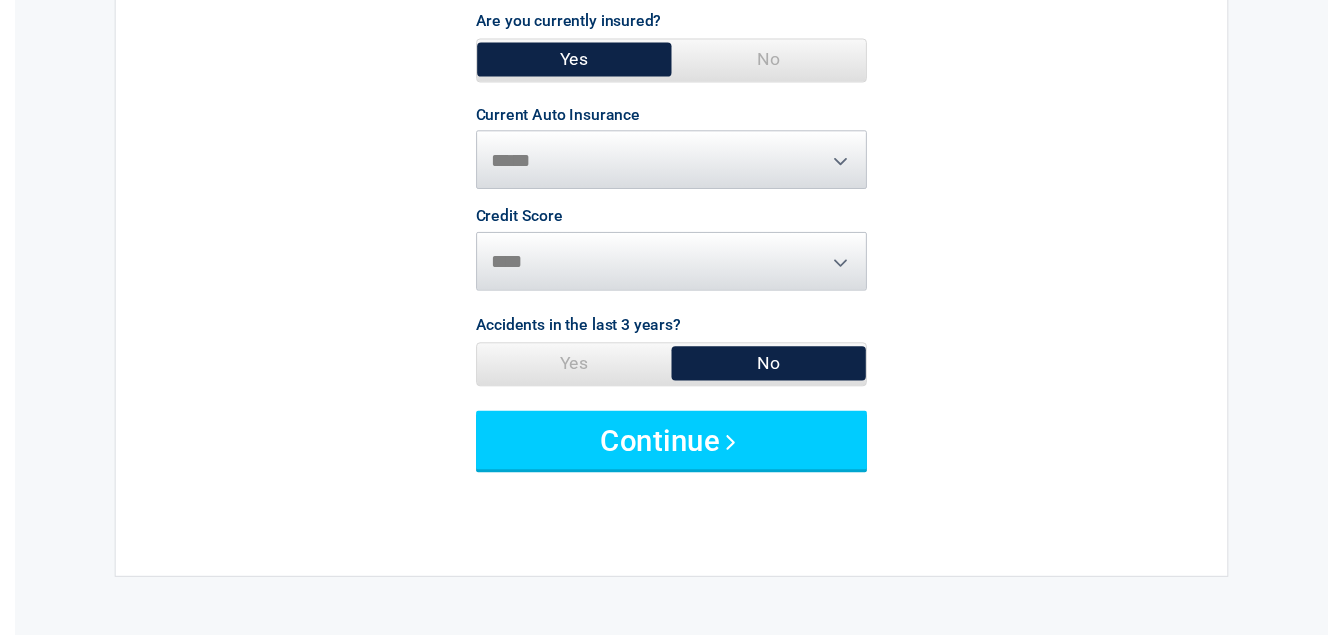 scroll, scrollTop: 200, scrollLeft: 0, axis: vertical 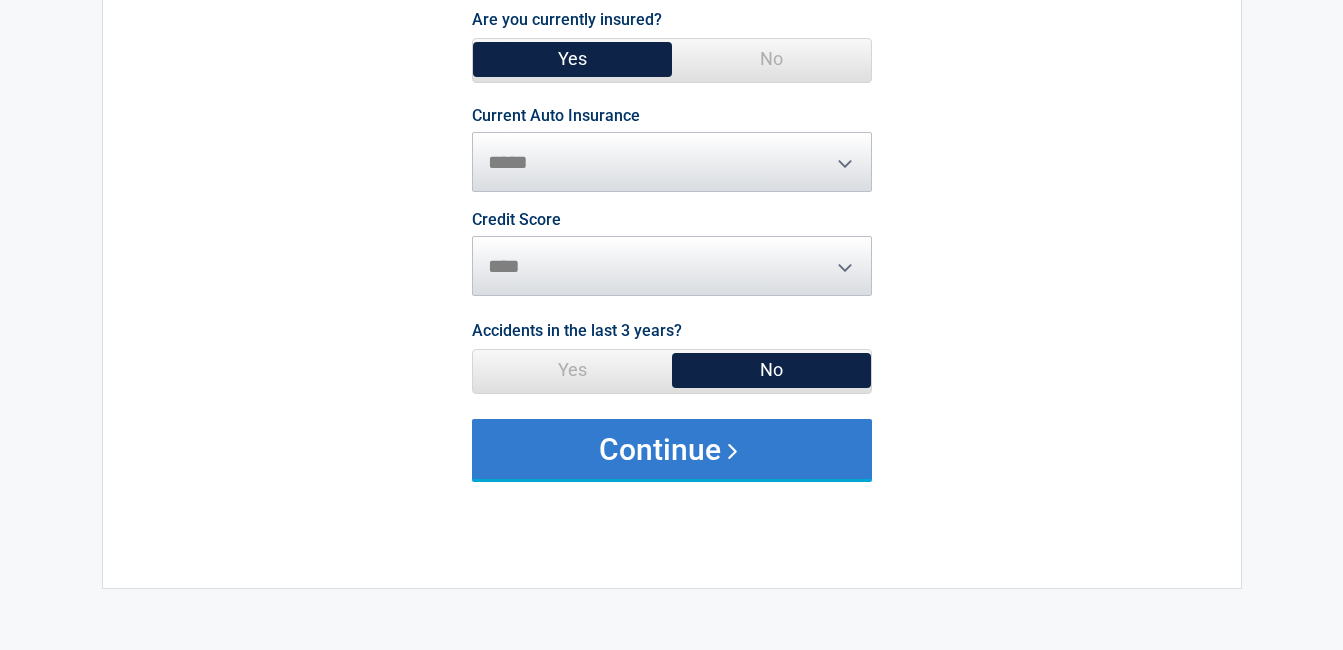 click on "Continue" at bounding box center [672, 449] 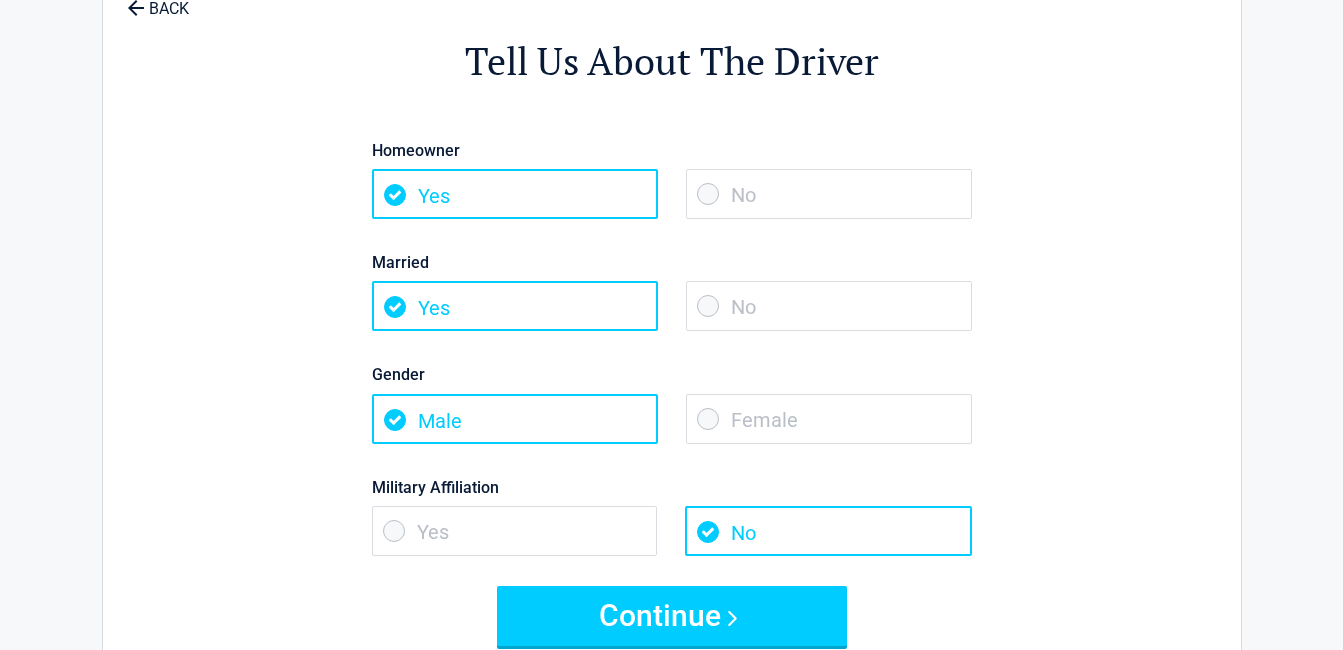 scroll, scrollTop: 0, scrollLeft: 0, axis: both 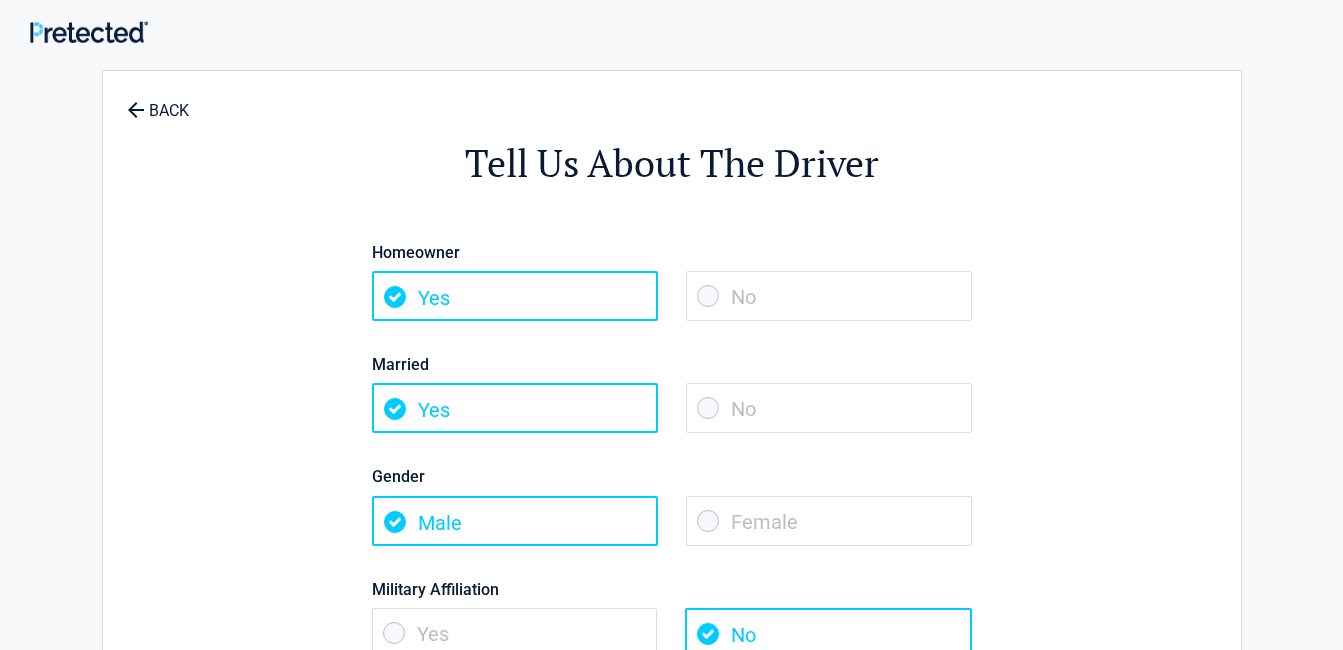 click on "Female" at bounding box center (829, 521) 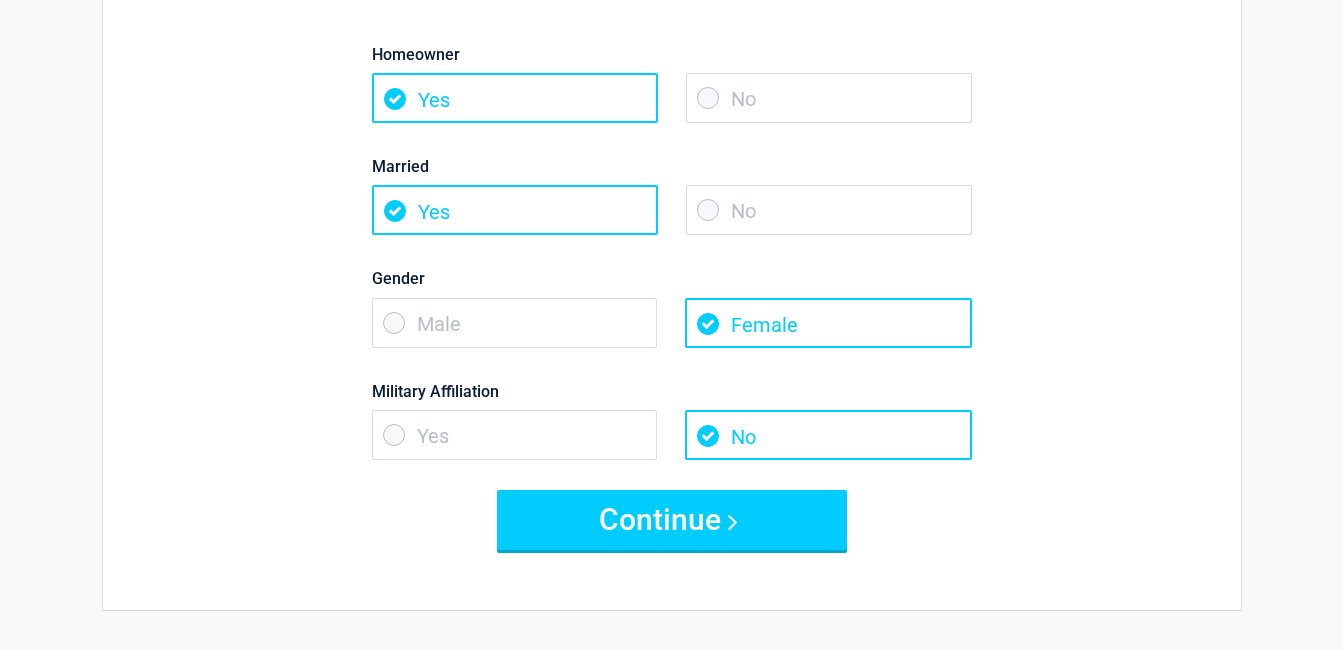 scroll, scrollTop: 200, scrollLeft: 0, axis: vertical 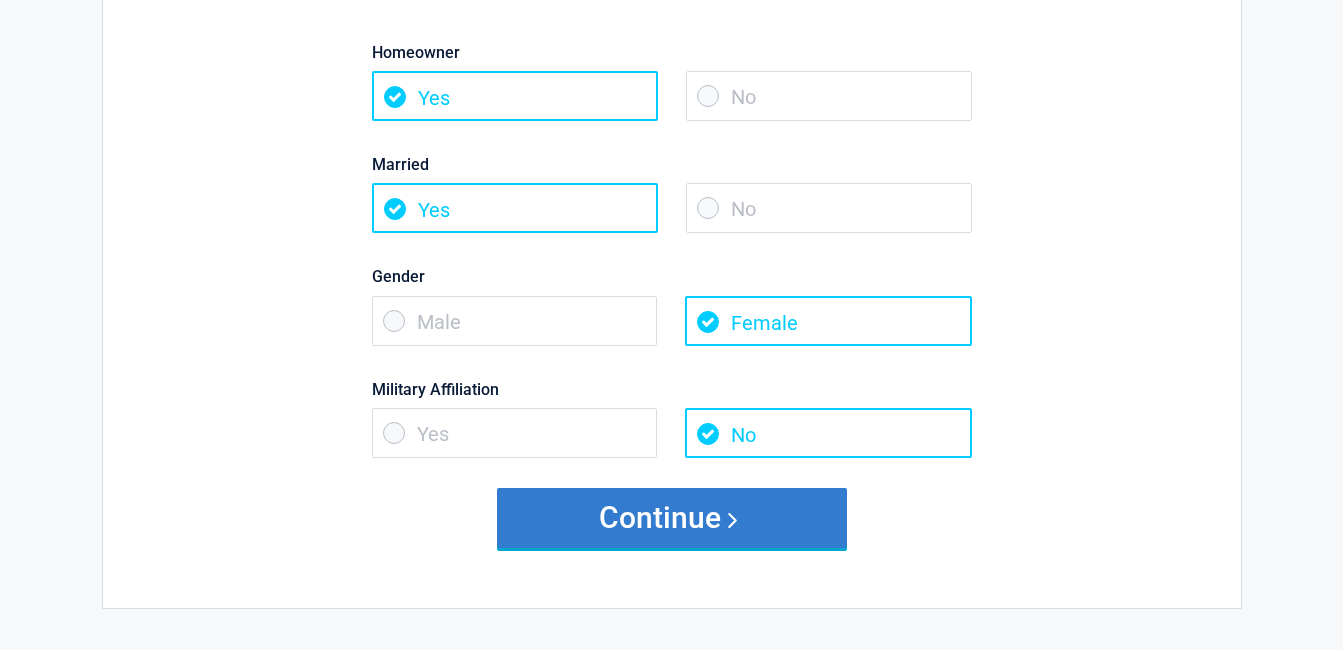 click on "Continue" at bounding box center (672, 518) 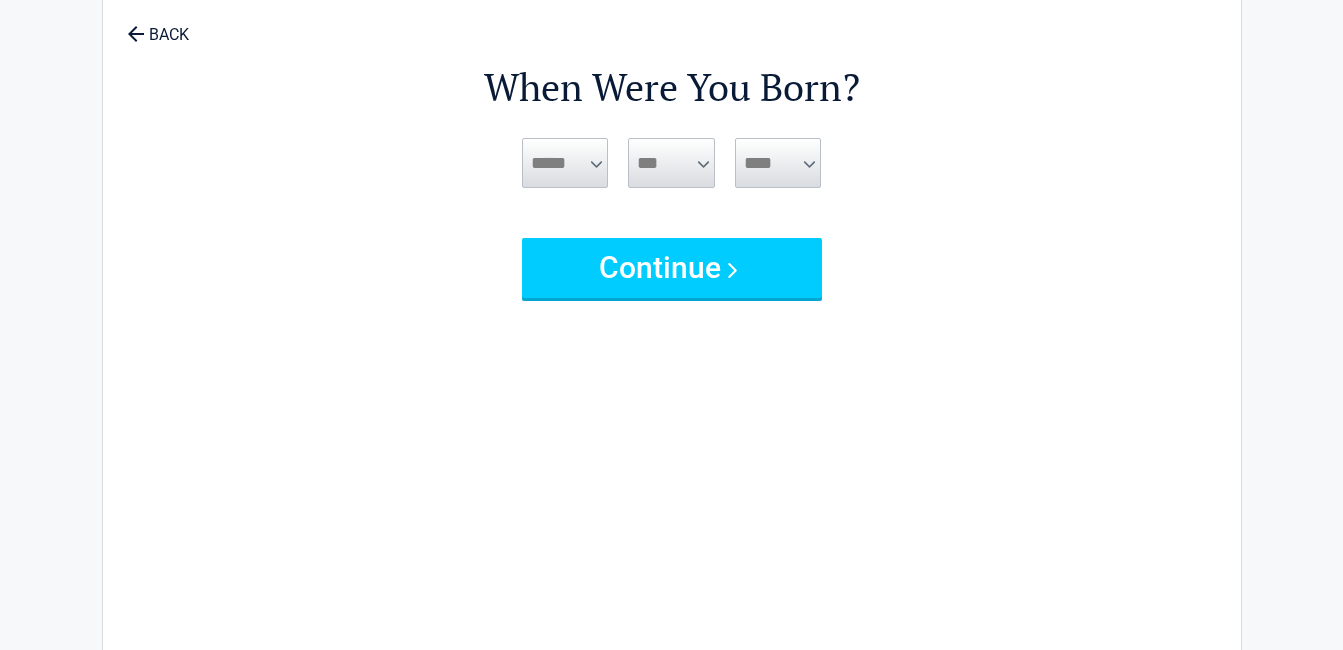 scroll, scrollTop: 0, scrollLeft: 0, axis: both 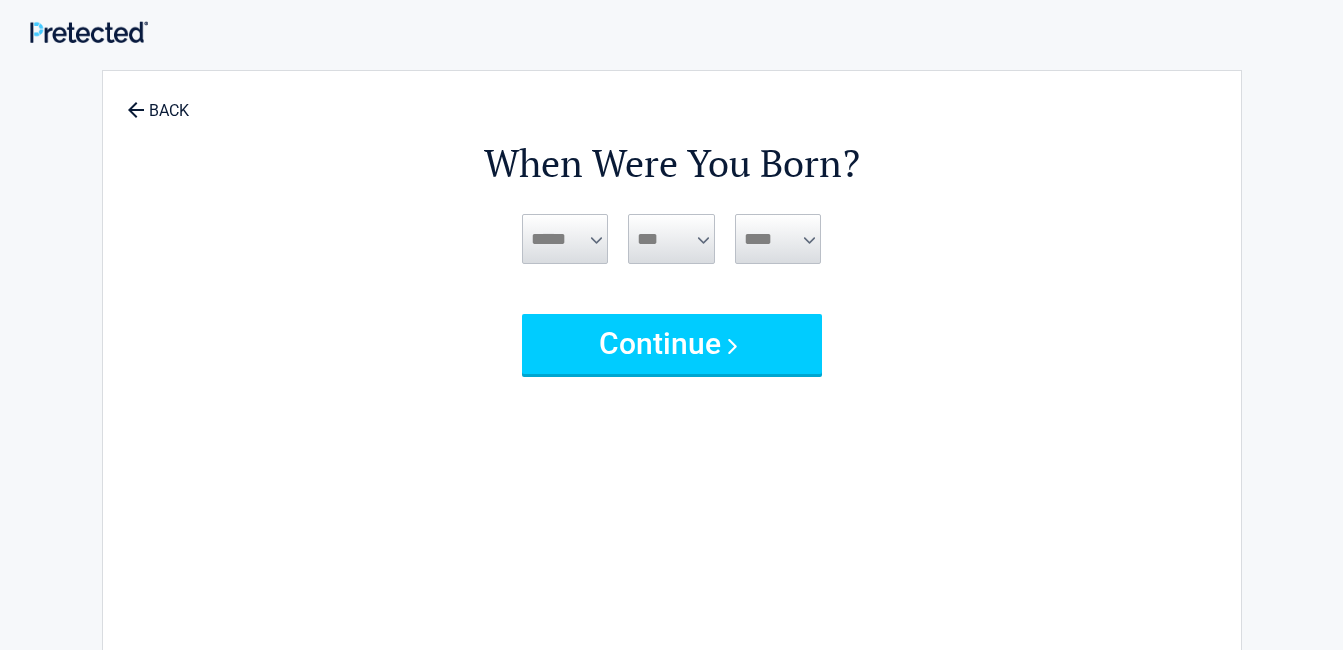 click on "*****
***
***
***
***
***
***
***
***
***
***
***
***" at bounding box center (565, 239) 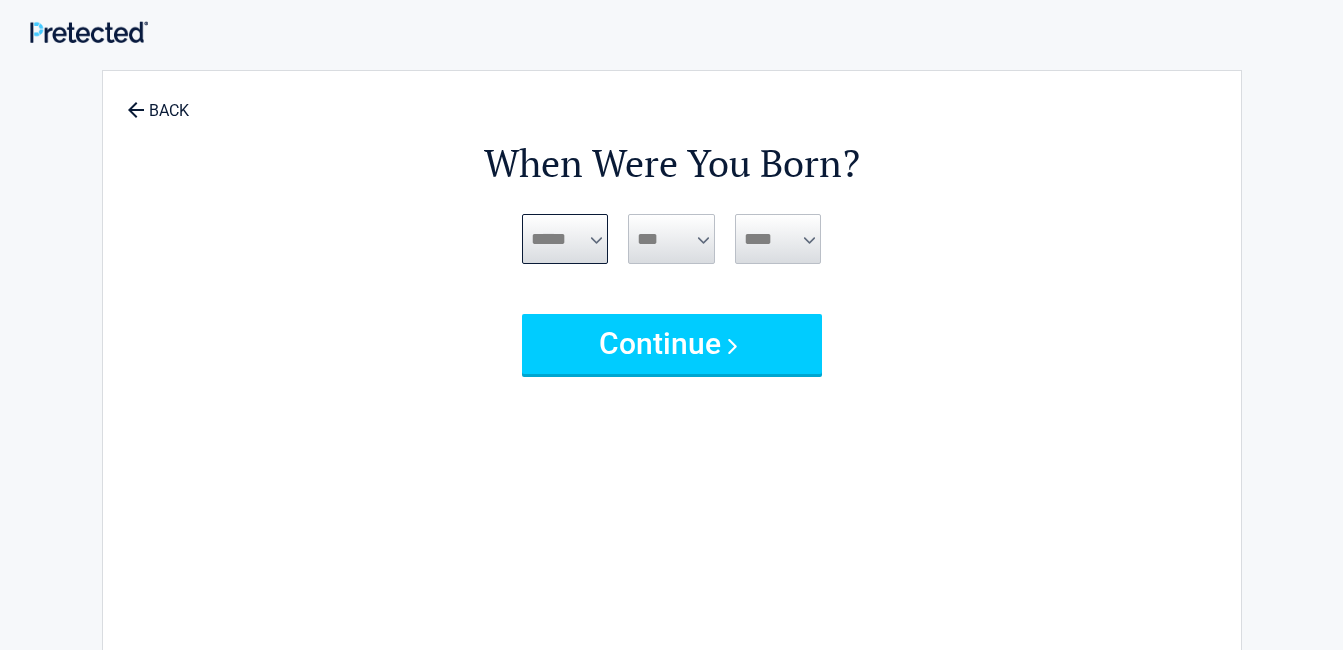 click on "*****
***
***
***
***
***
***
***
***
***
***
***
***" at bounding box center (565, 239) 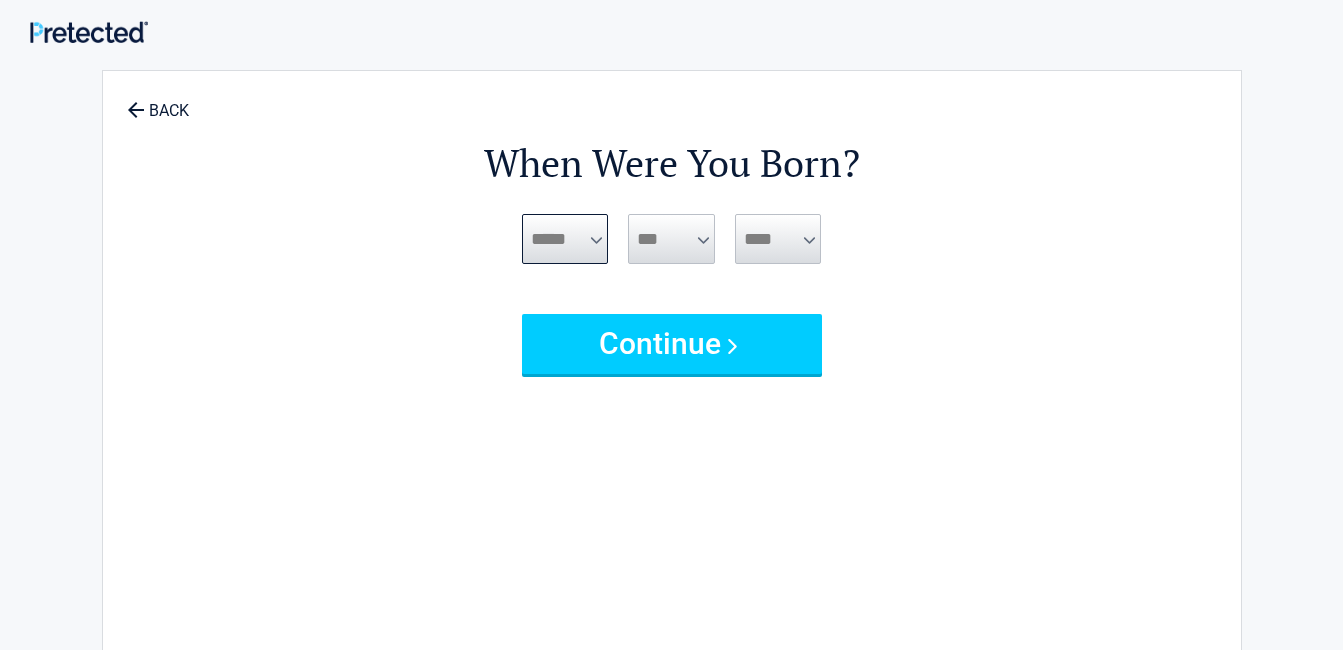 select on "*" 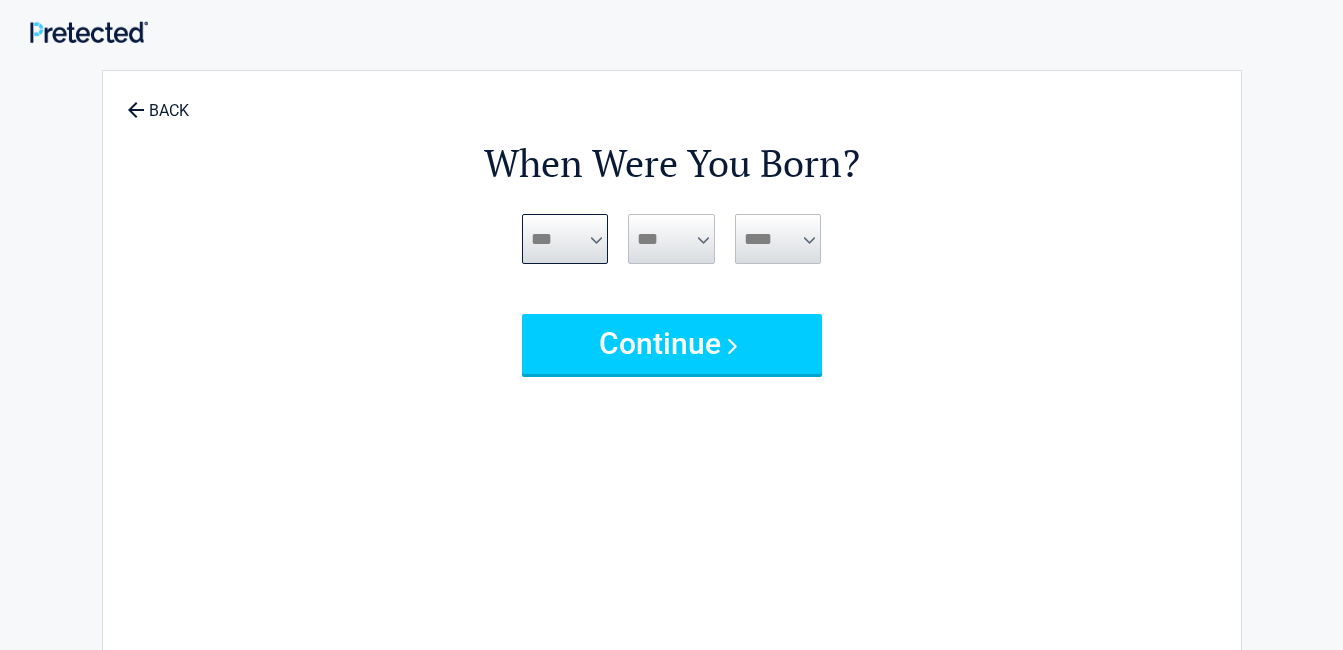click on "*****
***
***
***
***
***
***
***
***
***
***
***
***" at bounding box center (565, 239) 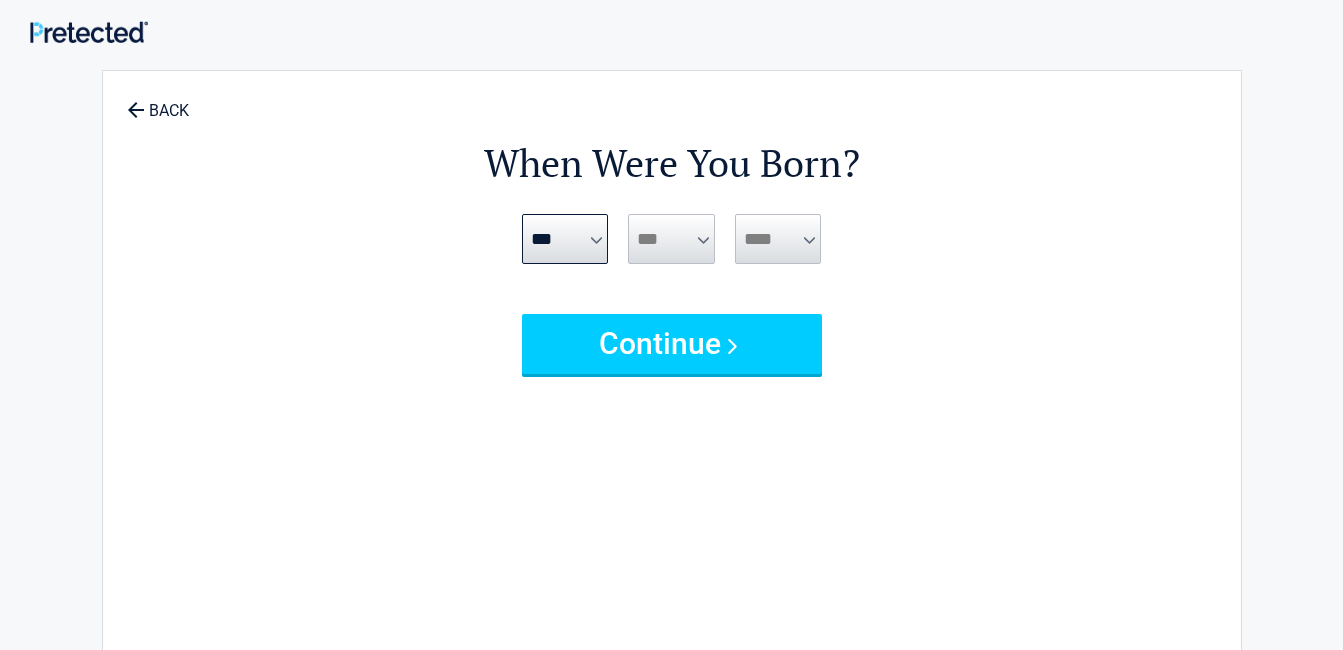 click on "*** * * * * * * * * * ** ** ** ** ** ** ** ** ** ** ** ** ** ** ** ** ** ** ** ** ** **" at bounding box center (671, 239) 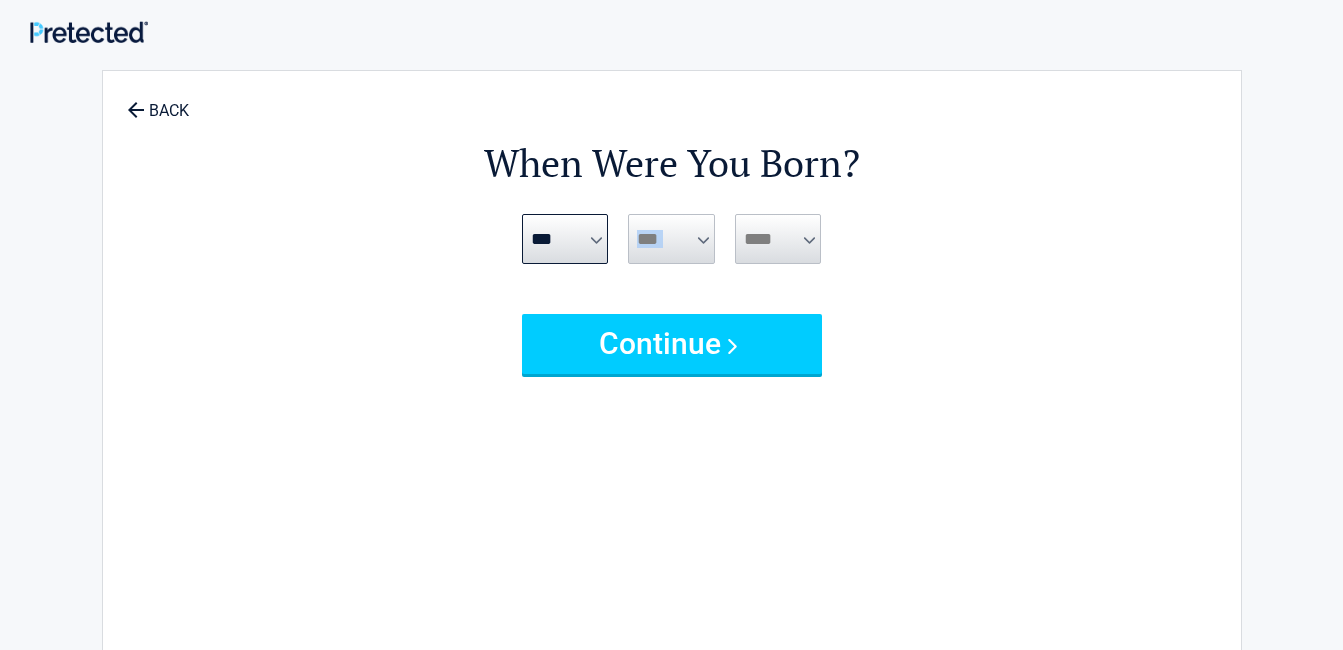 click on "*** * * * * * * * * * ** ** ** ** ** ** ** ** ** ** ** ** ** ** ** ** ** ** ** ** ** **" at bounding box center [671, 239] 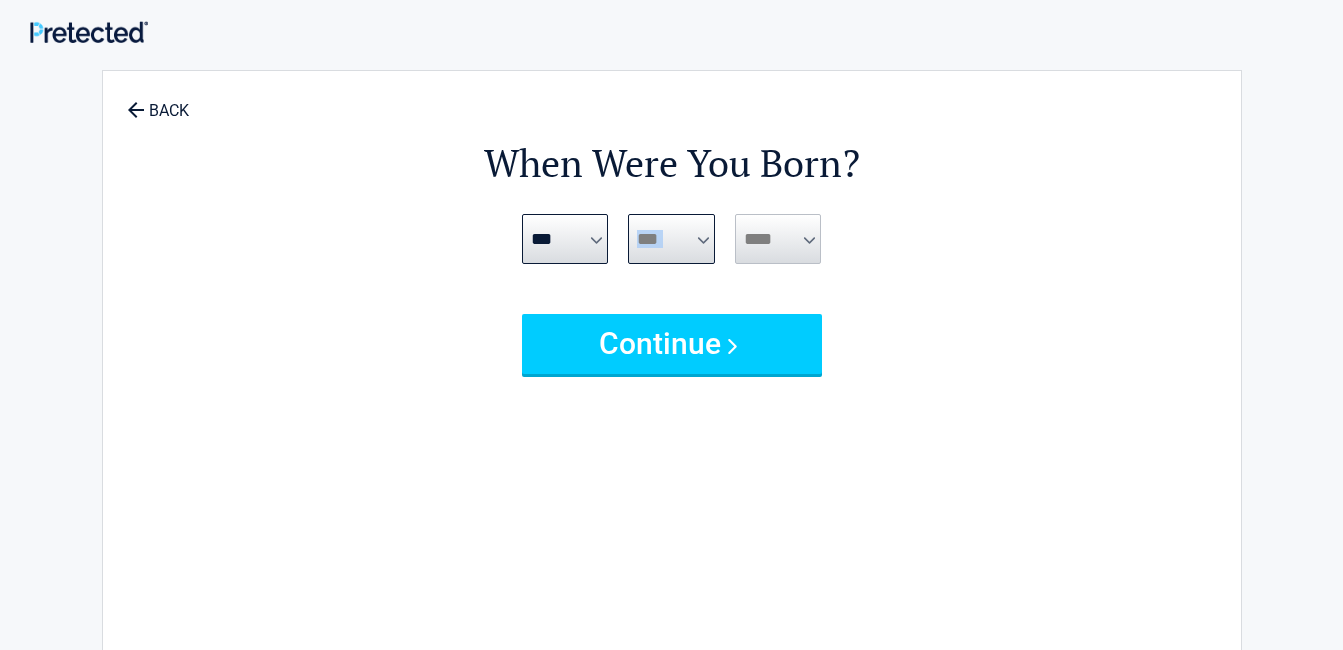drag, startPoint x: 706, startPoint y: 238, endPoint x: 682, endPoint y: 234, distance: 24.33105 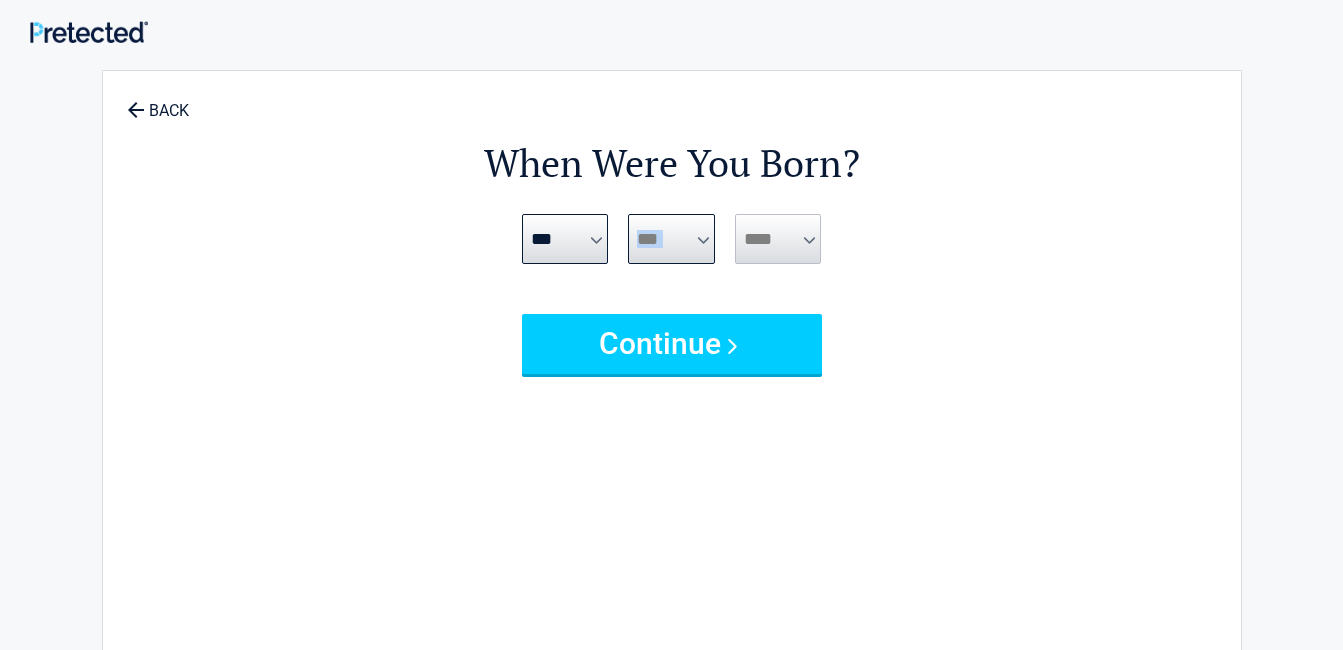 select on "**" 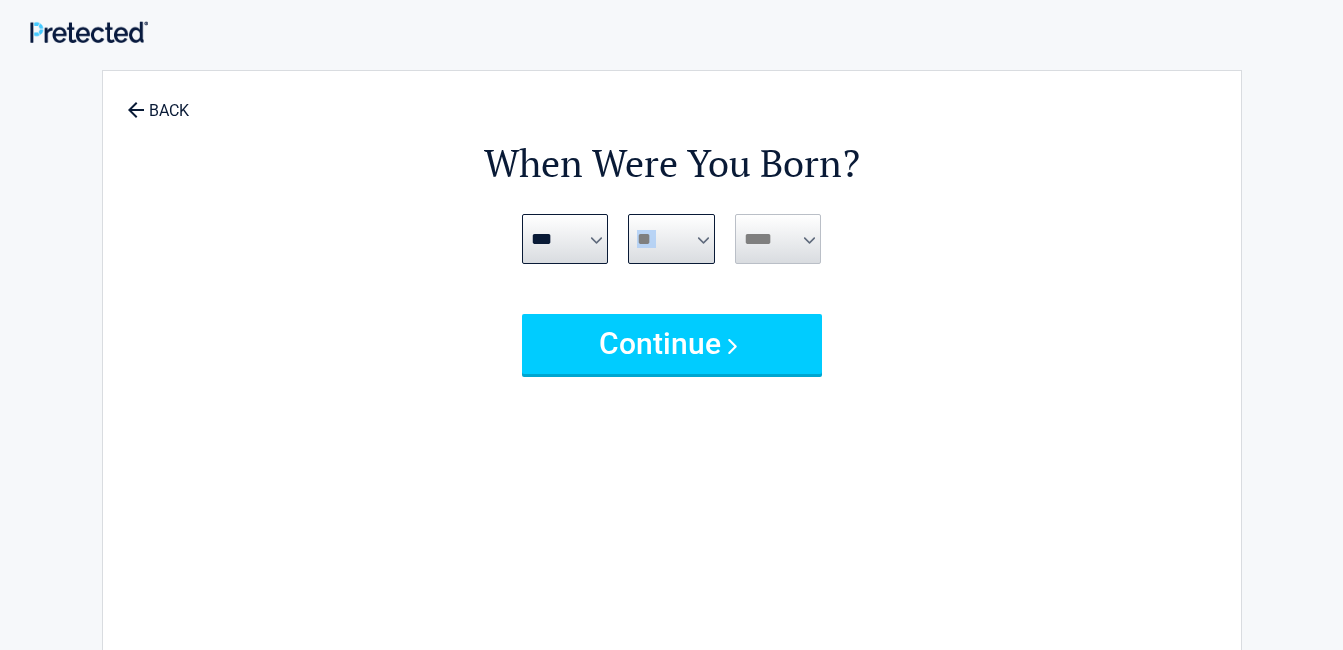click on "*** * * * * * * * * * ** ** ** ** ** ** ** ** ** ** ** ** ** ** ** ** ** ** ** ** ** **" at bounding box center (671, 239) 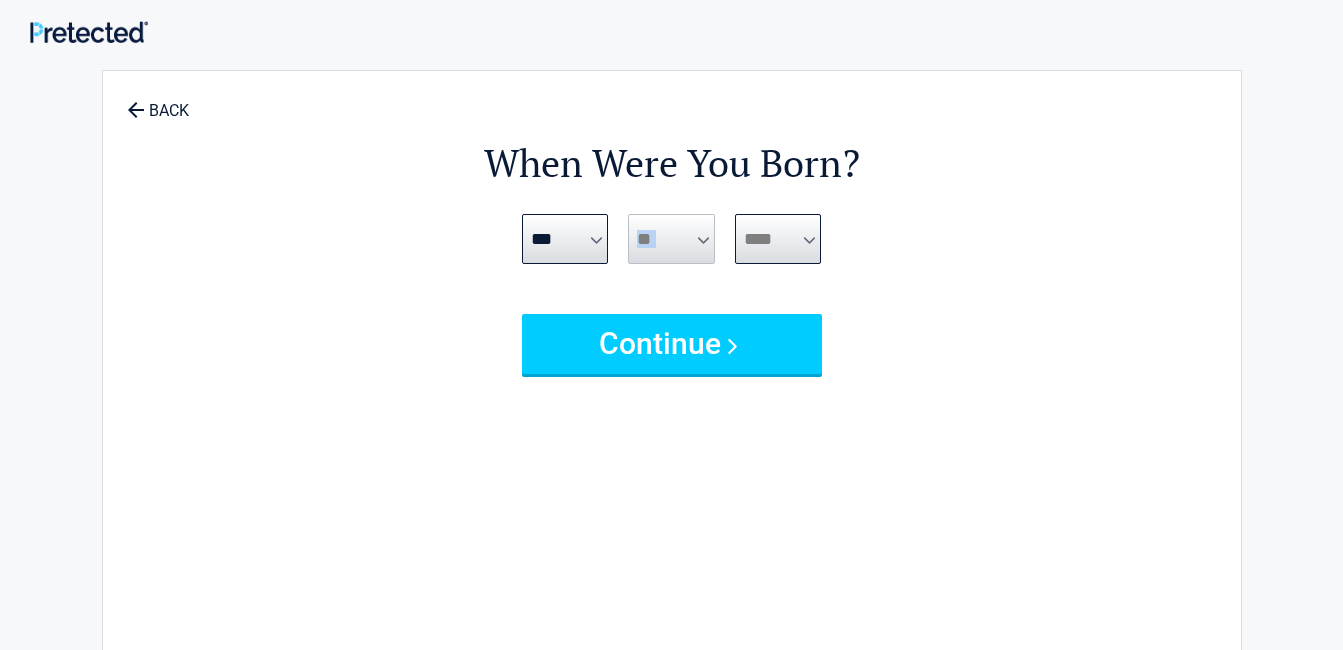 click on "****
****
****
****
****
****
****
****
****
****
****
****
****
****
****
****
****
****
****
****
****
****
****
****
****
****
****
****
****
****
****
****
****
****
****
****
****
****
****
****
****
****
****
****
****
****
****
****
****
****
****
****
****
****
****
****
****
****
****
****
****
****
****
****" at bounding box center (778, 239) 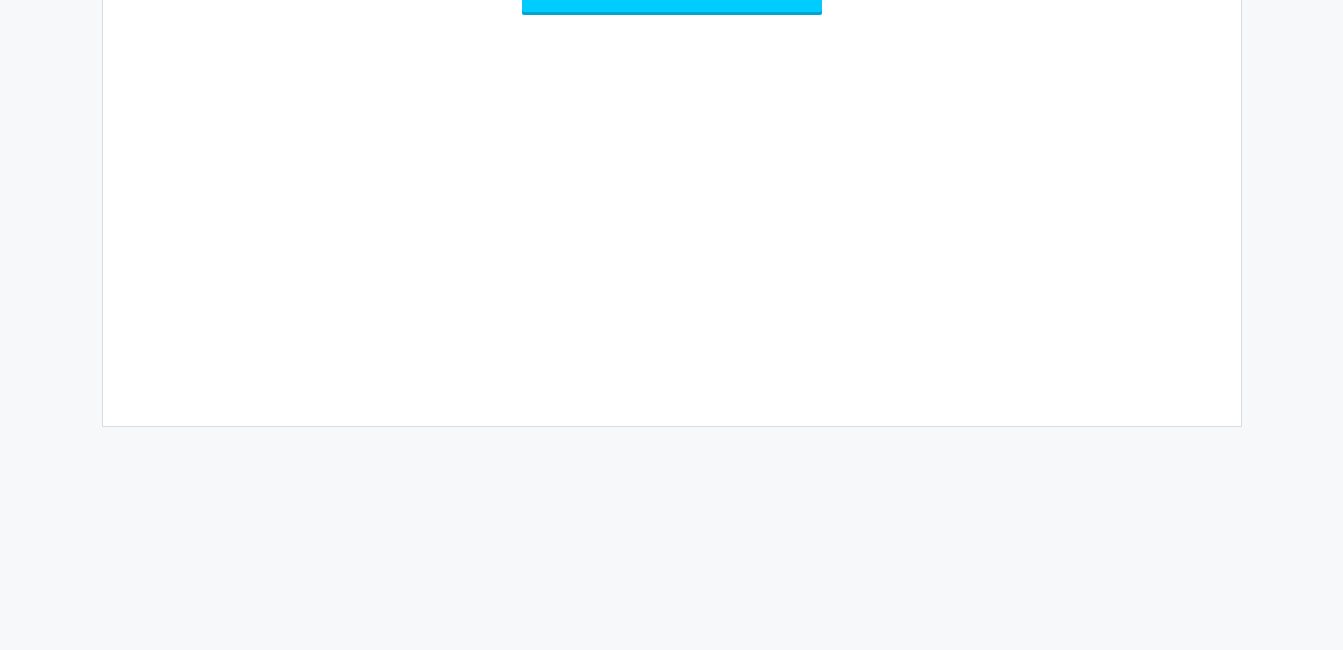 scroll, scrollTop: 100, scrollLeft: 0, axis: vertical 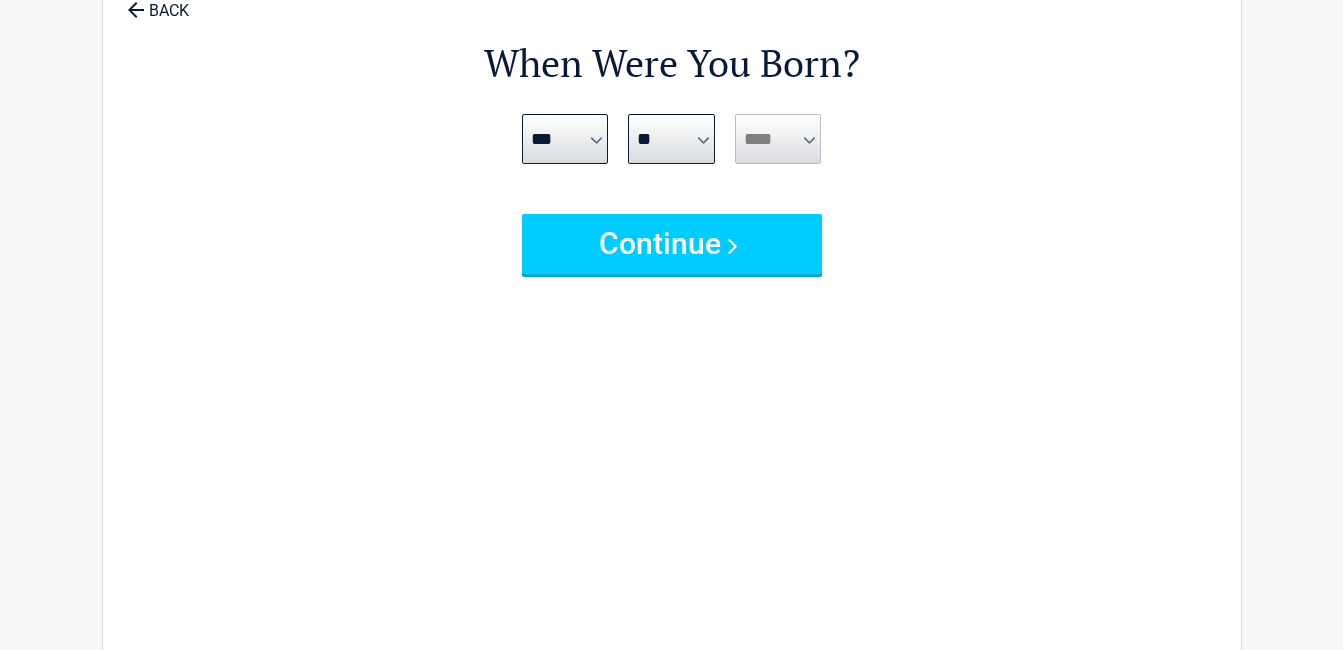 click on "****
****
****
****
****
****
****
****
****
****
****
****
****
****
****
****
****
****
****
****
****
****
****
****
****
****
****
****
****
****
****
****
****
****
****
****
****
****
****
****
****
****
****
****
****
****
****
****
****
****
****
****
****
****
****
****
****
****
****
****
****
****
**** ****" at bounding box center [778, 139] 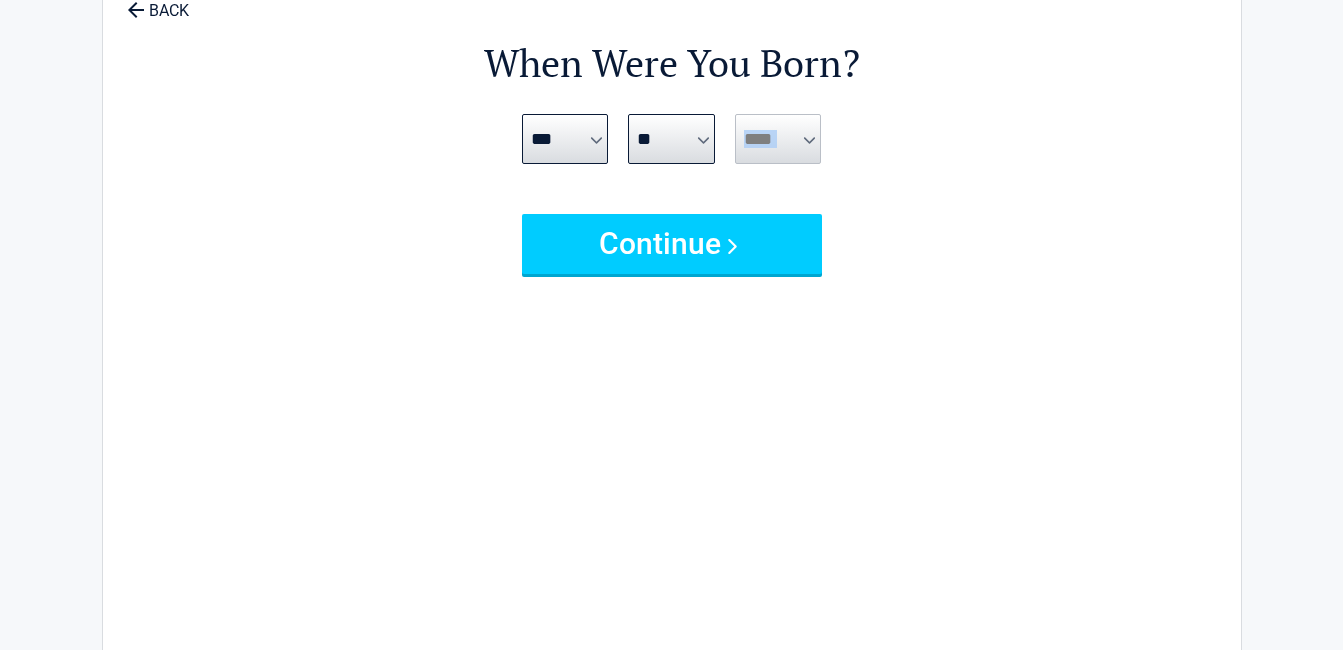 click on "****
****
****
****
****
****
****
****
****
****
****
****
****
****
****
****
****
****
****
****
****
****
****
****
****
****
****
****
****
****
****
****
****
****
****
****
****
****
****
****
****
****
****
****
****
****
****
****
****
****
****
****
****
****
****
****
****
****
****
****
****
****
**** ****" at bounding box center [778, 139] 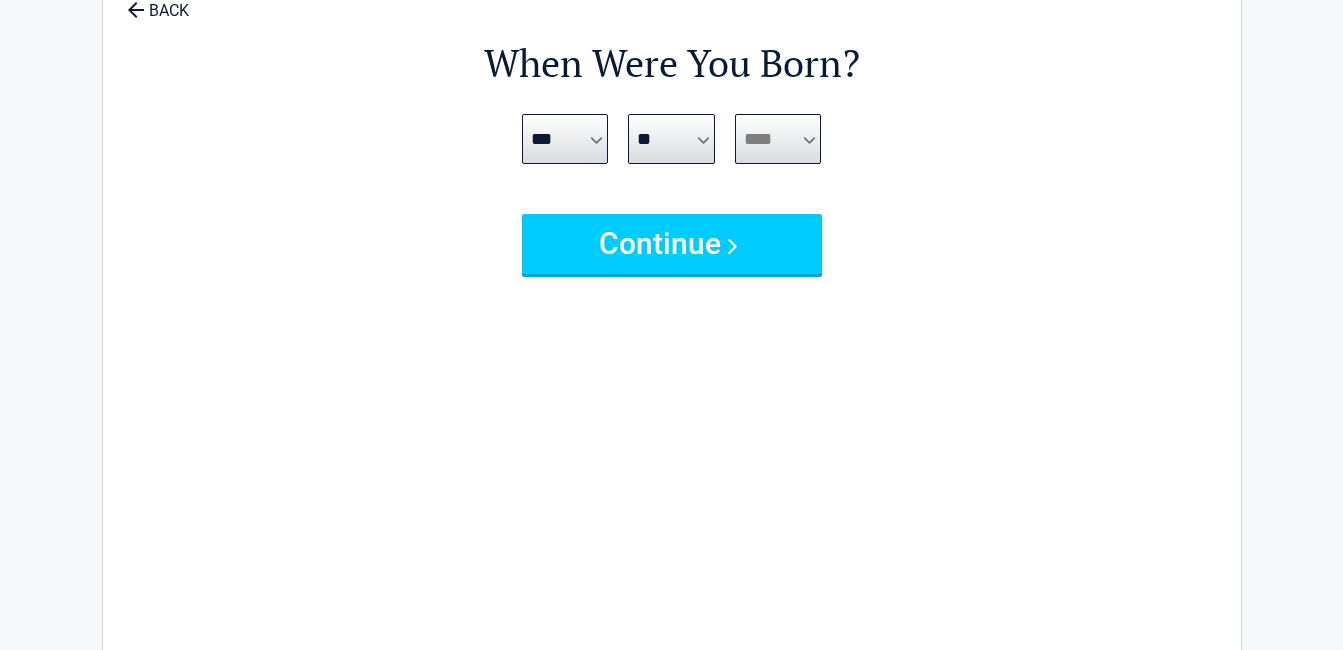 click on "****
****
****
****
****
****
****
****
****
****
****
****
****
****
****
****
****
****
****
****
****
****
****
****
****
****
****
****
****
****
****
****
****
****
****
****
****
****
****
****
****
****
****
****
****
****
****
****
****
****
****
****
****
****
****
****
****
****
****
****
****
****
****
****" at bounding box center (778, 139) 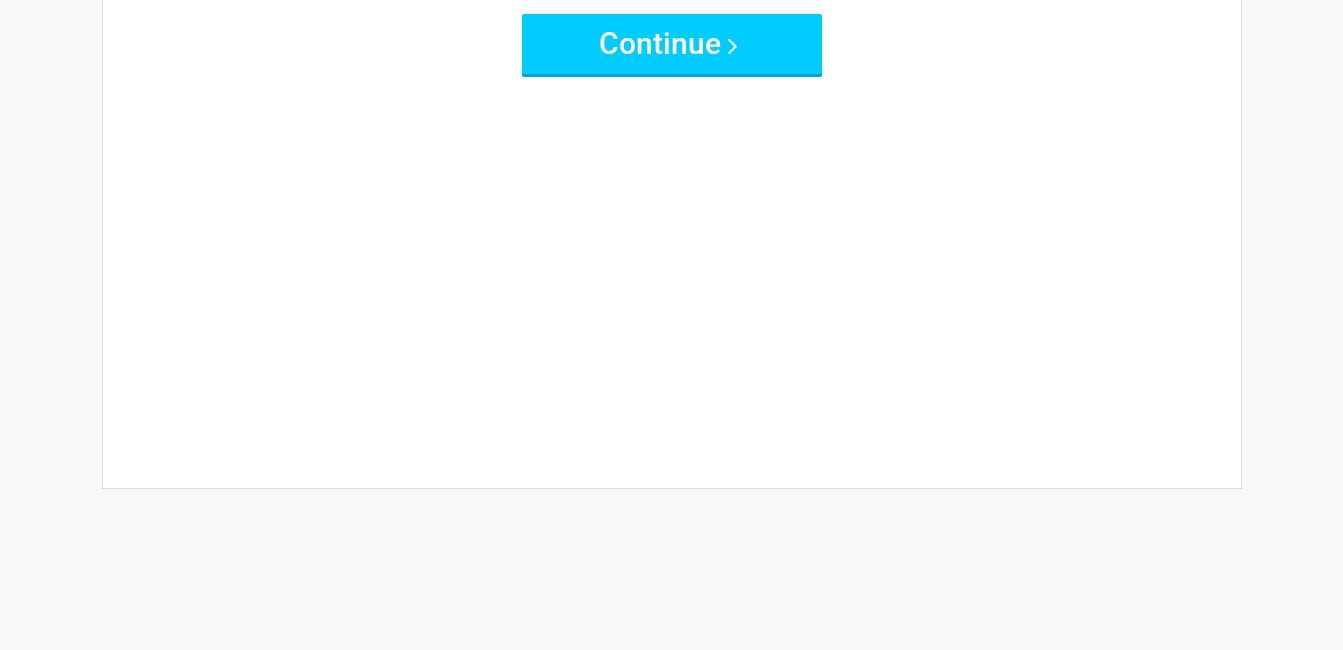 scroll, scrollTop: 0, scrollLeft: 0, axis: both 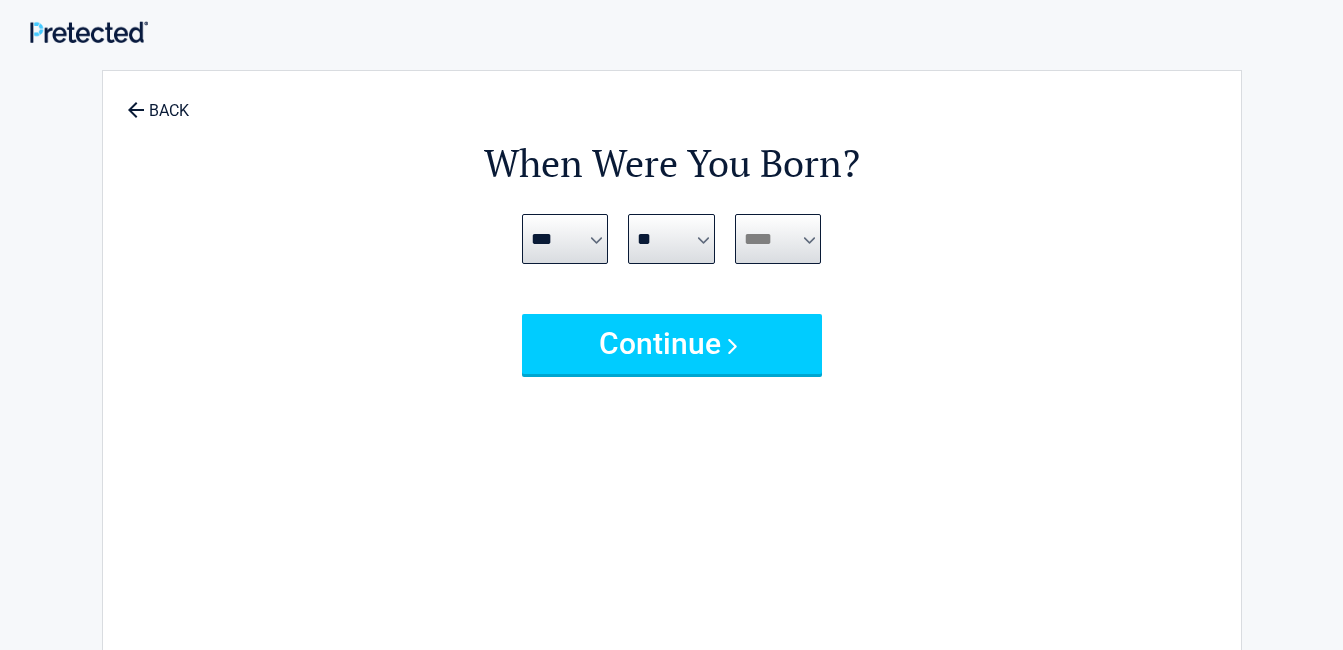 click on "****
****
****
****
****
****
****
****
****
****
****
****
****
****
****
****
****
****
****
****
****
****
****
****
****
****
****
****
****
****
****
****
****
****
****
****
****
****
****
****
****
****
****
****
****
****
****
****
****
****
****
****
****
****
****
****
****
****
****
****
****
****
****
****" at bounding box center [778, 239] 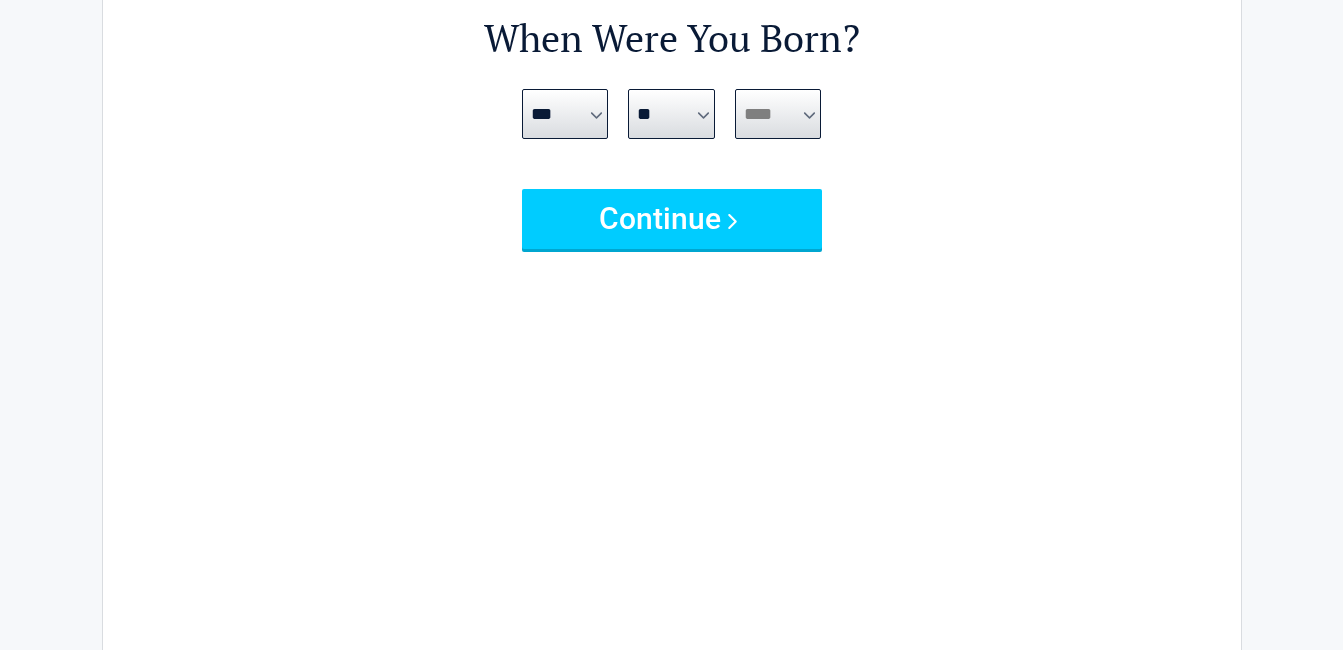 scroll, scrollTop: 200, scrollLeft: 0, axis: vertical 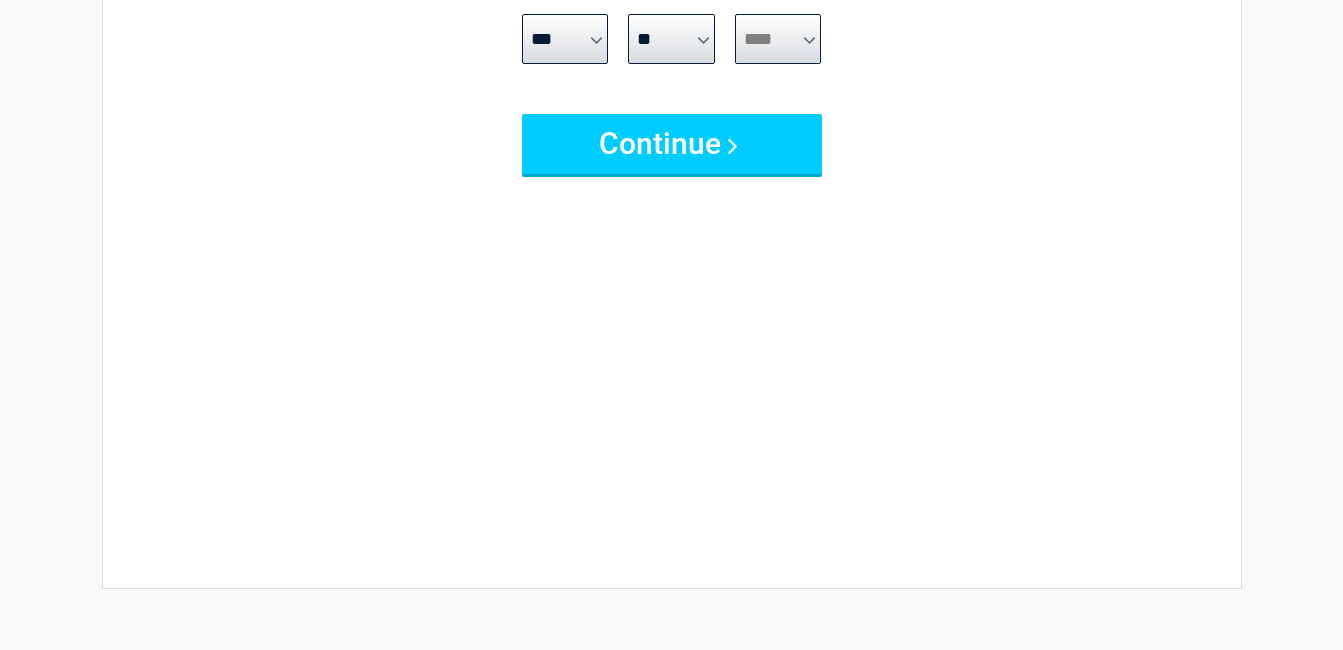 click on "****
****
****
****
****
****
****
****
****
****
****
****
****
****
****
****
****
****
****
****
****
****
****
****
****
****
****
****
****
****
****
****
****
****
****
****
****
****
****
****
****
****
****
****
****
****
****
****
****
****
****
****
****
****
****
****
****
****
****
****
****
****
****
****" at bounding box center [778, 39] 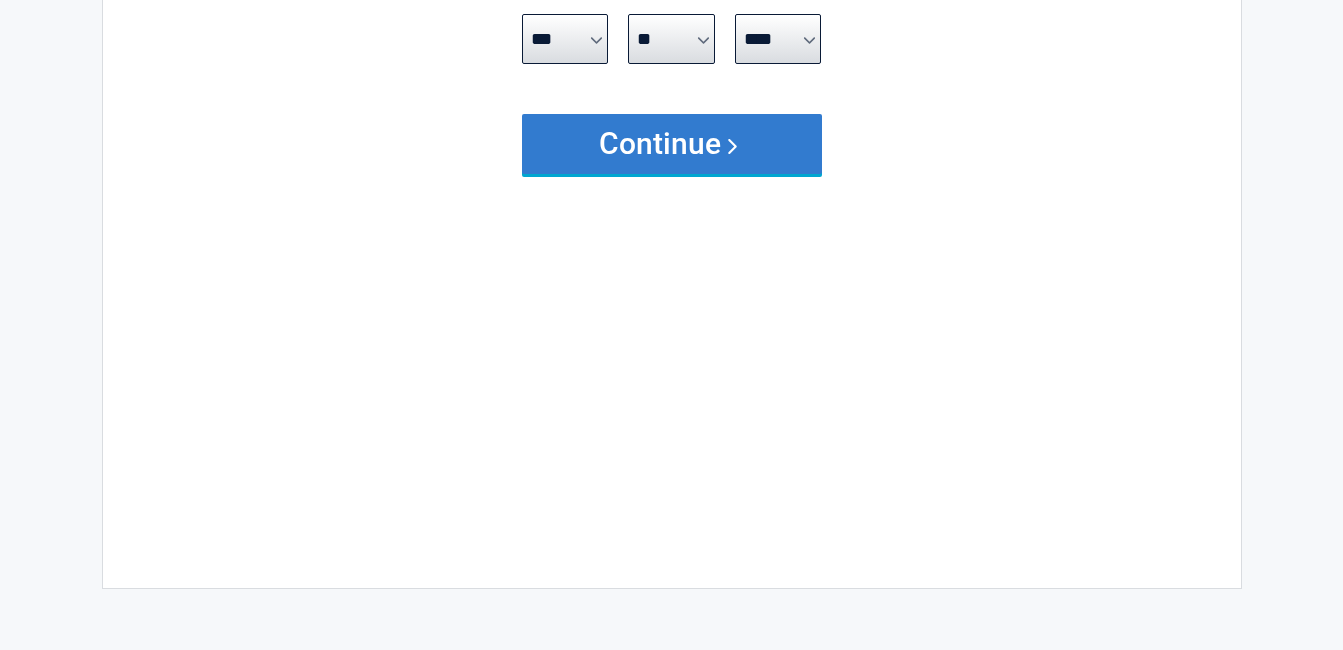 click on "Continue" at bounding box center (672, 144) 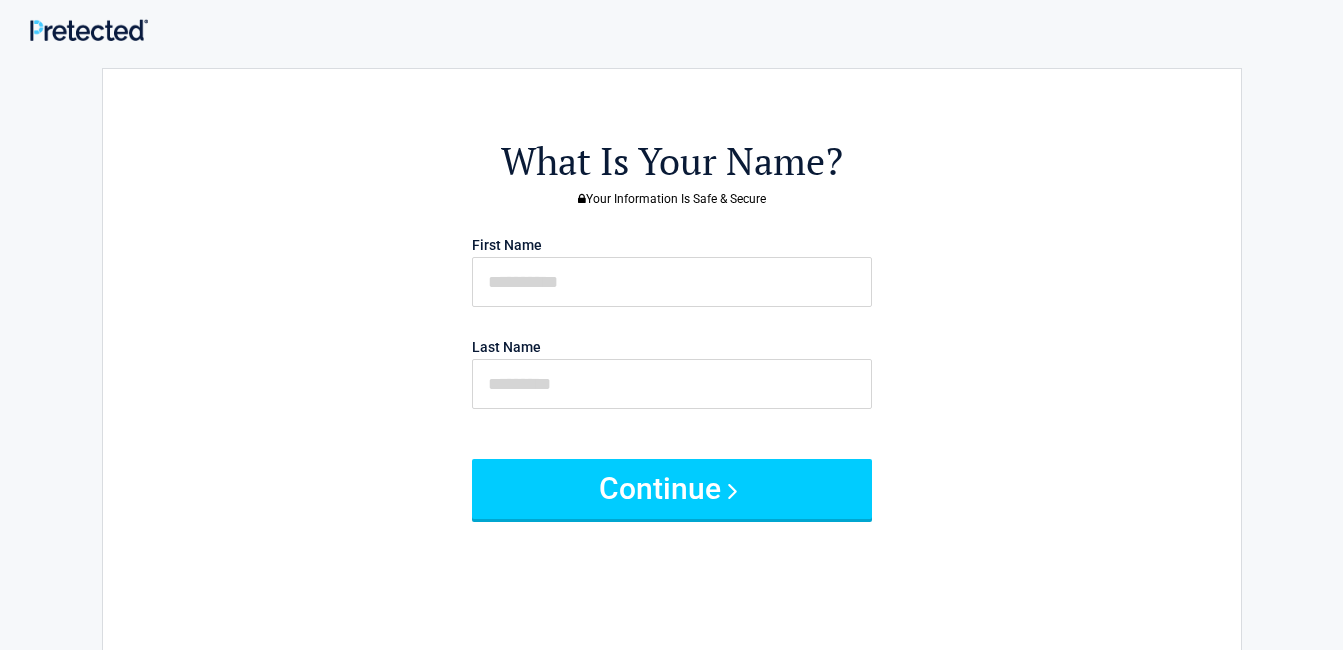 scroll, scrollTop: 0, scrollLeft: 0, axis: both 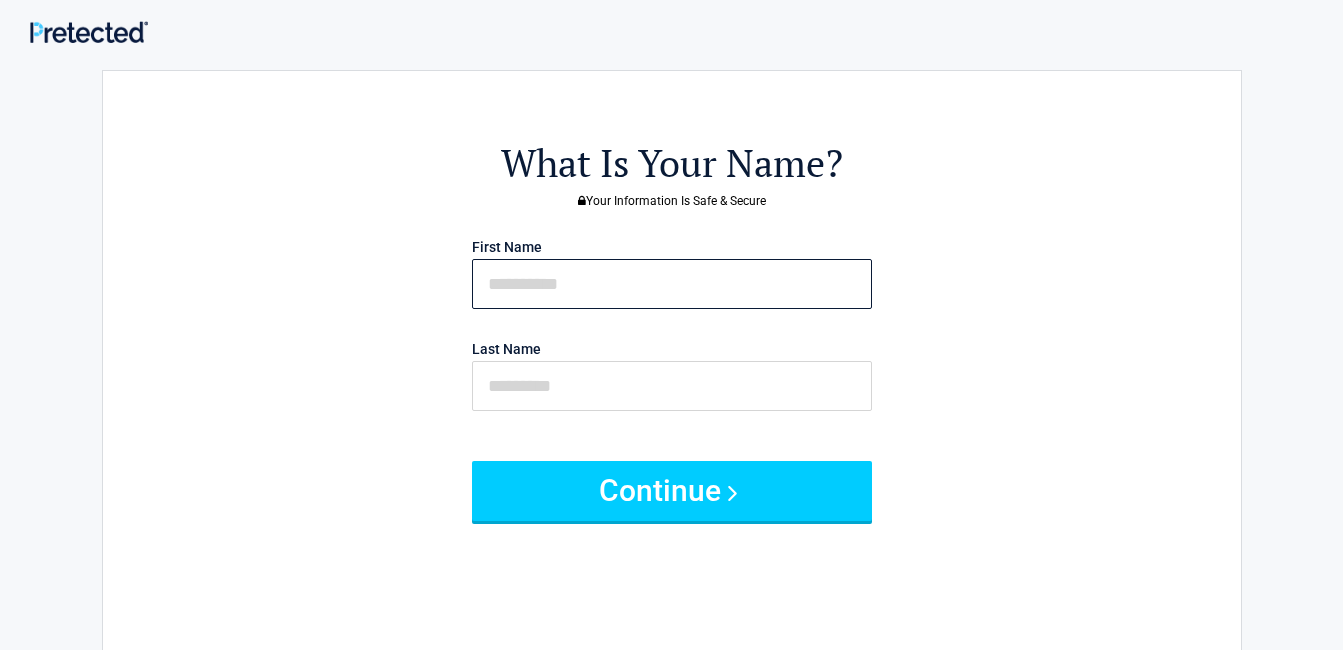 click at bounding box center [672, 284] 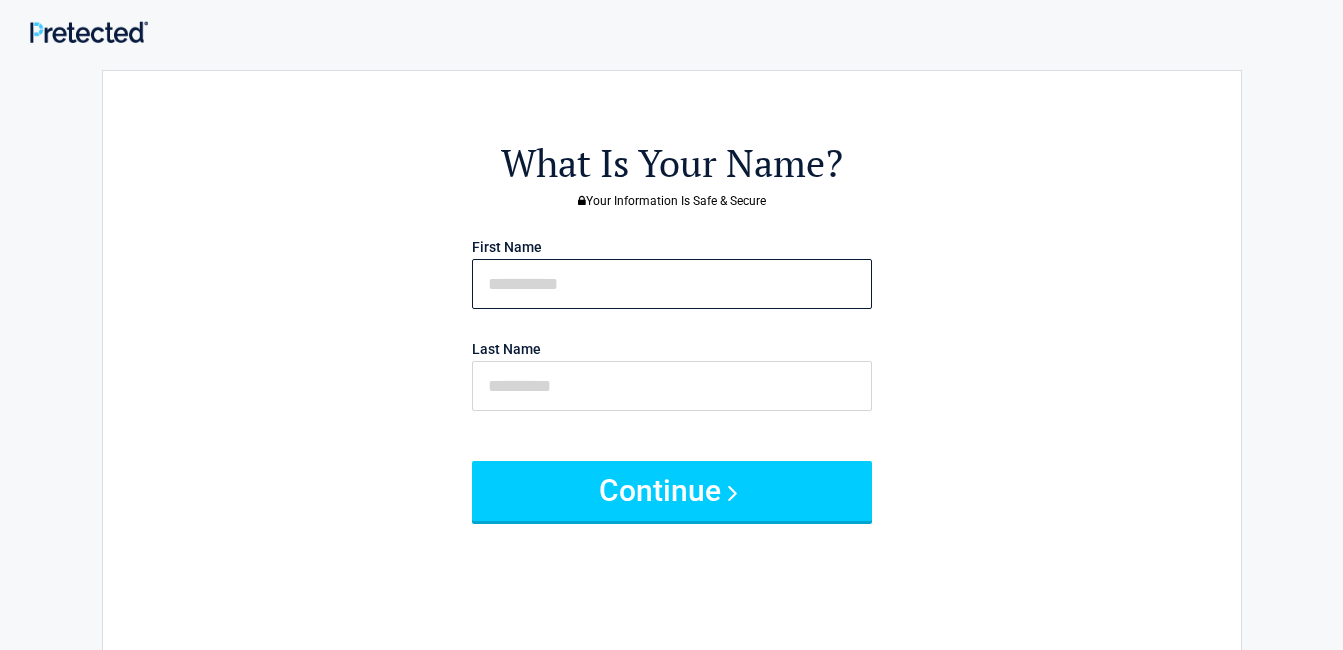 type on "*****" 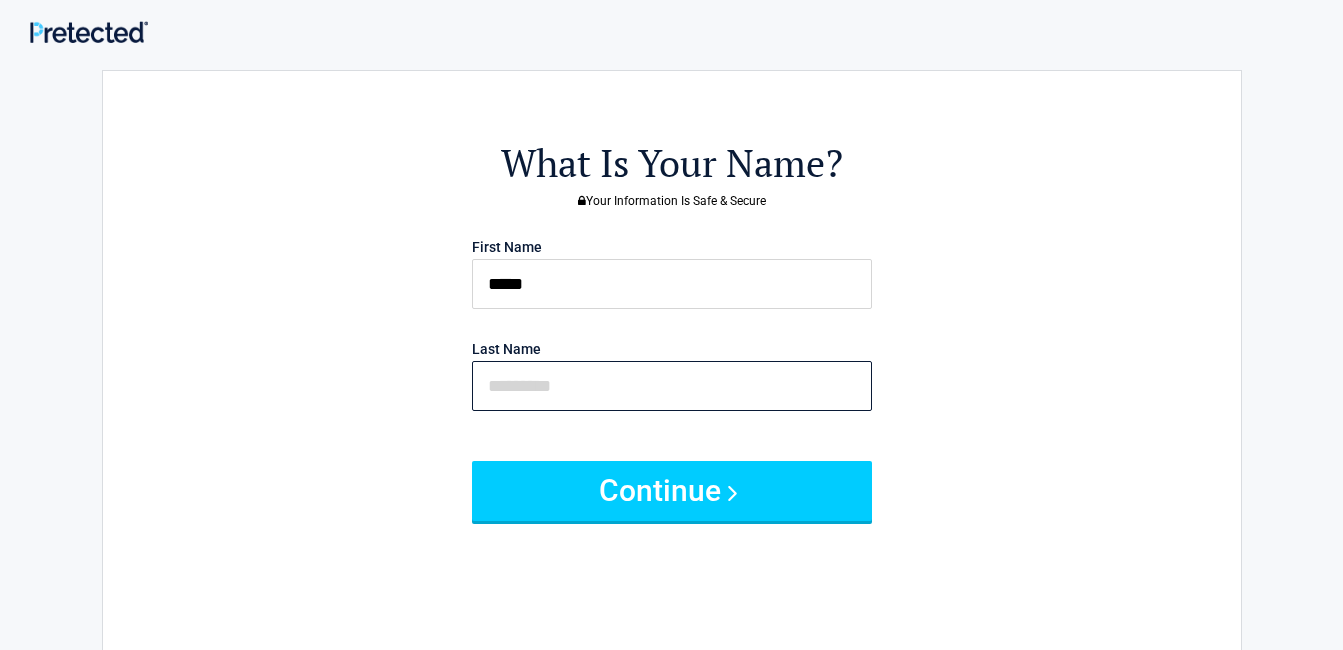 click at bounding box center (672, 386) 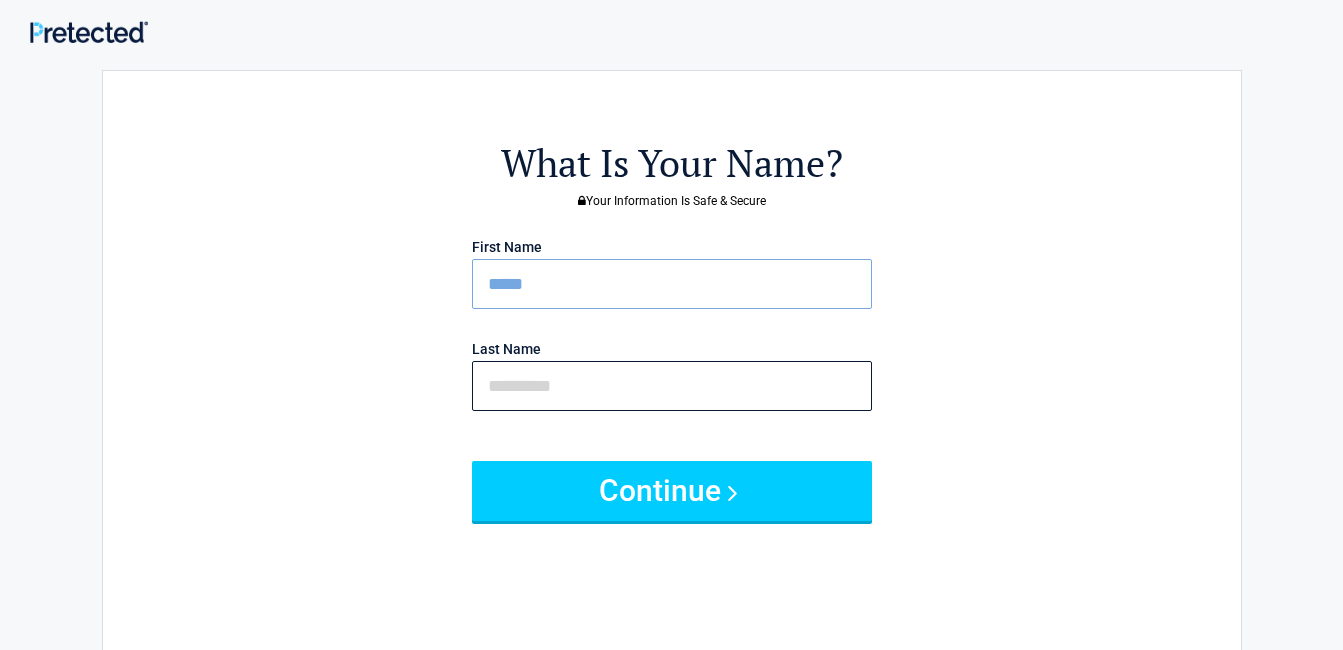 type on "******" 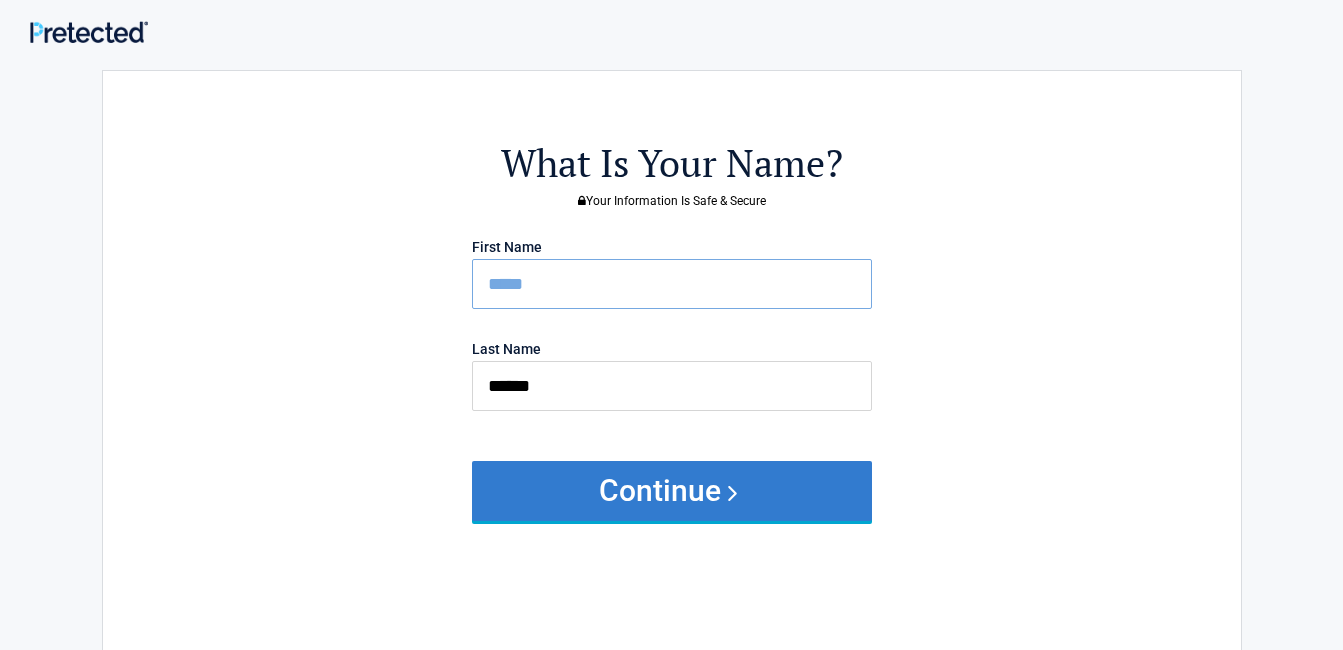 click on "Continue" at bounding box center (672, 491) 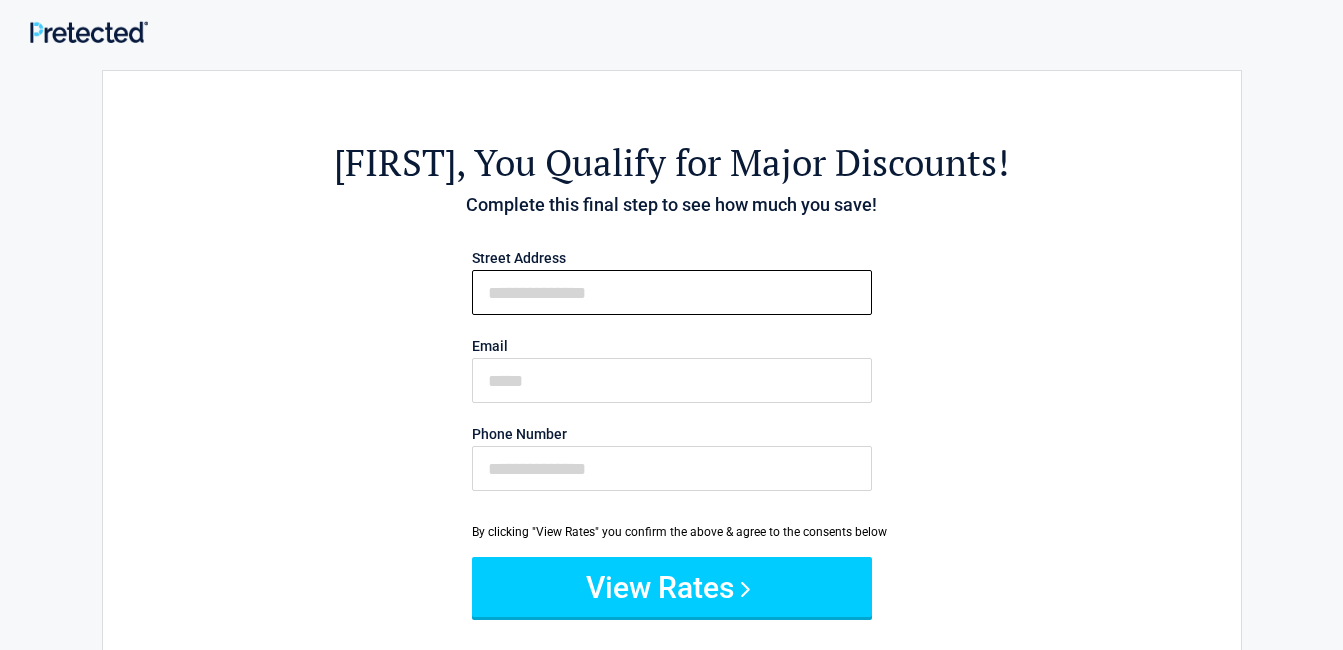click on "First Name" at bounding box center [672, 292] 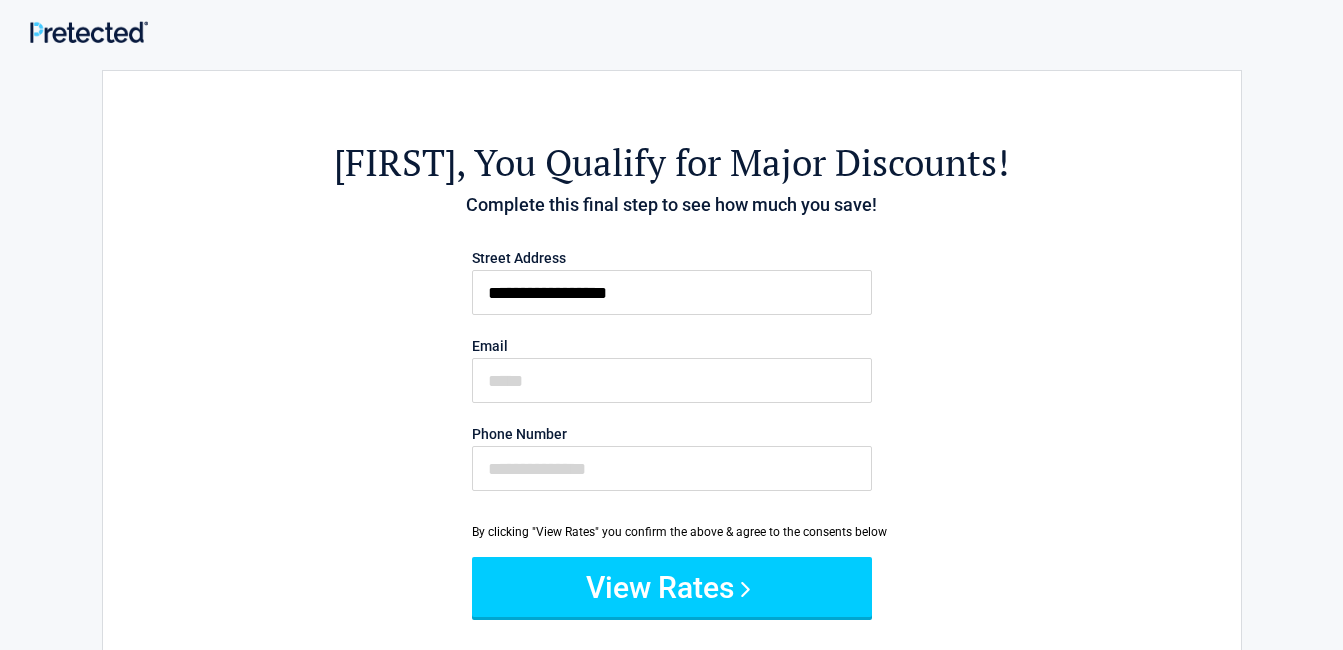 type on "**********" 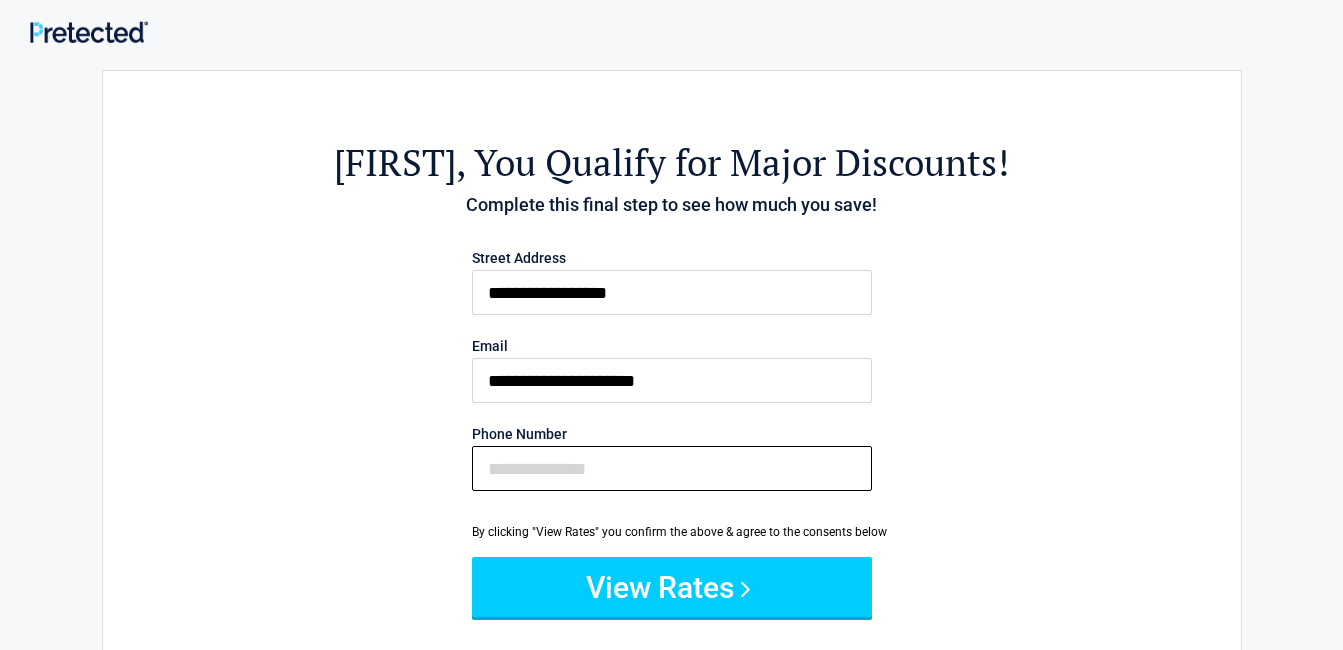 type on "**********" 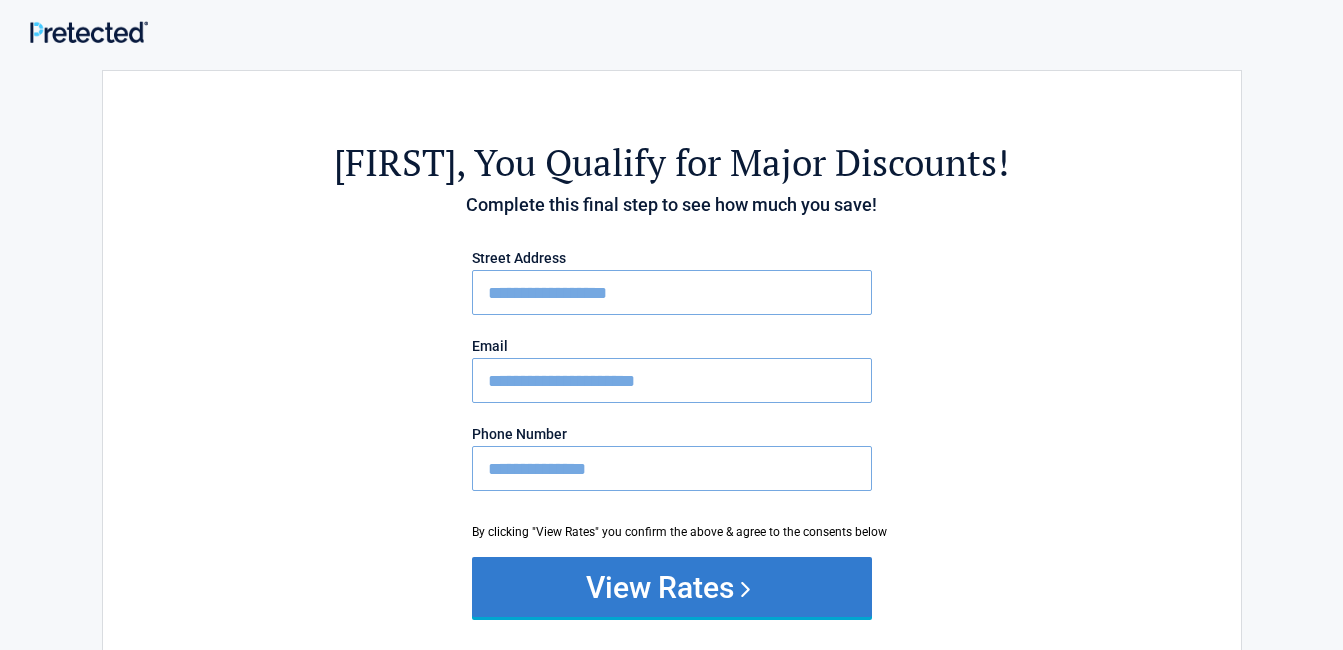 click on "View Rates" at bounding box center [672, 587] 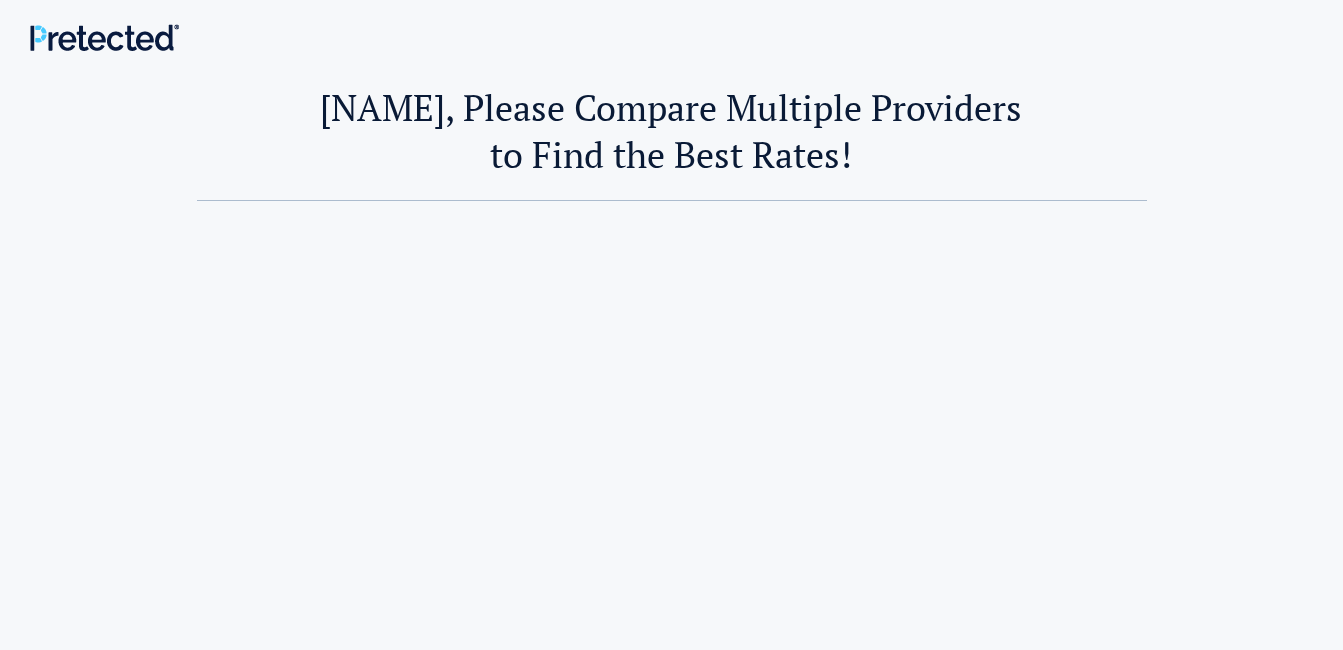 scroll, scrollTop: 0, scrollLeft: 0, axis: both 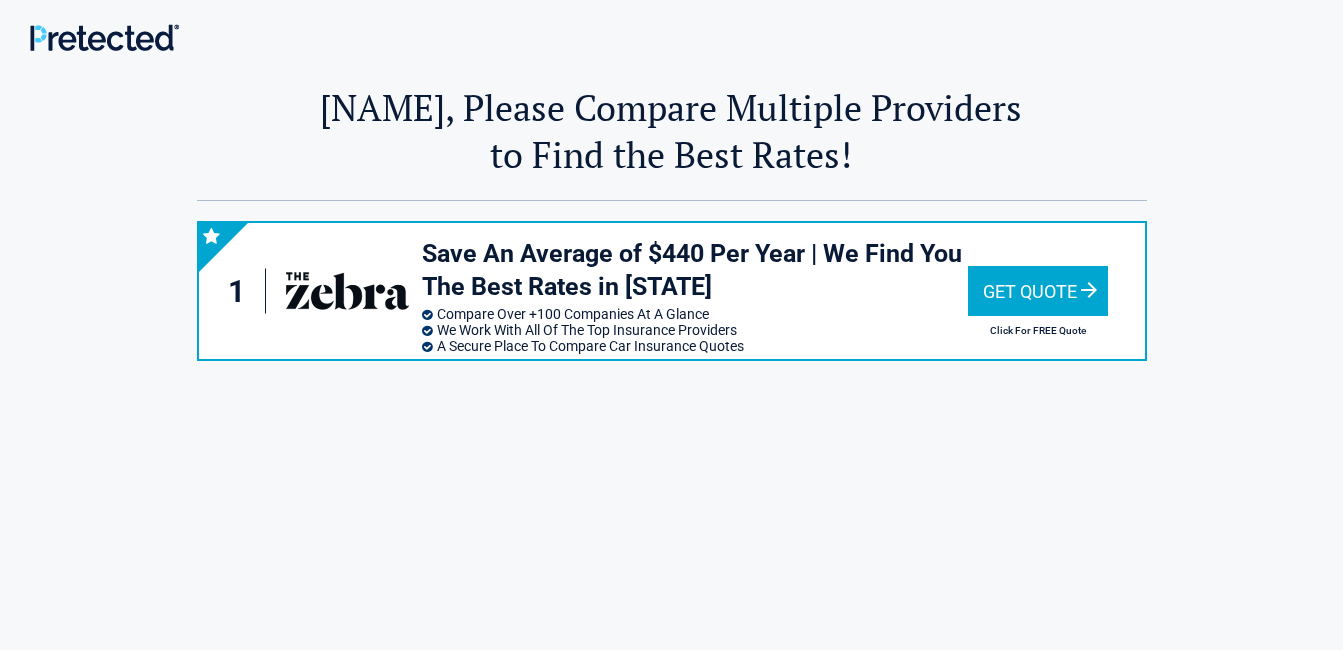 click on "Get Quote" at bounding box center [1038, 291] 